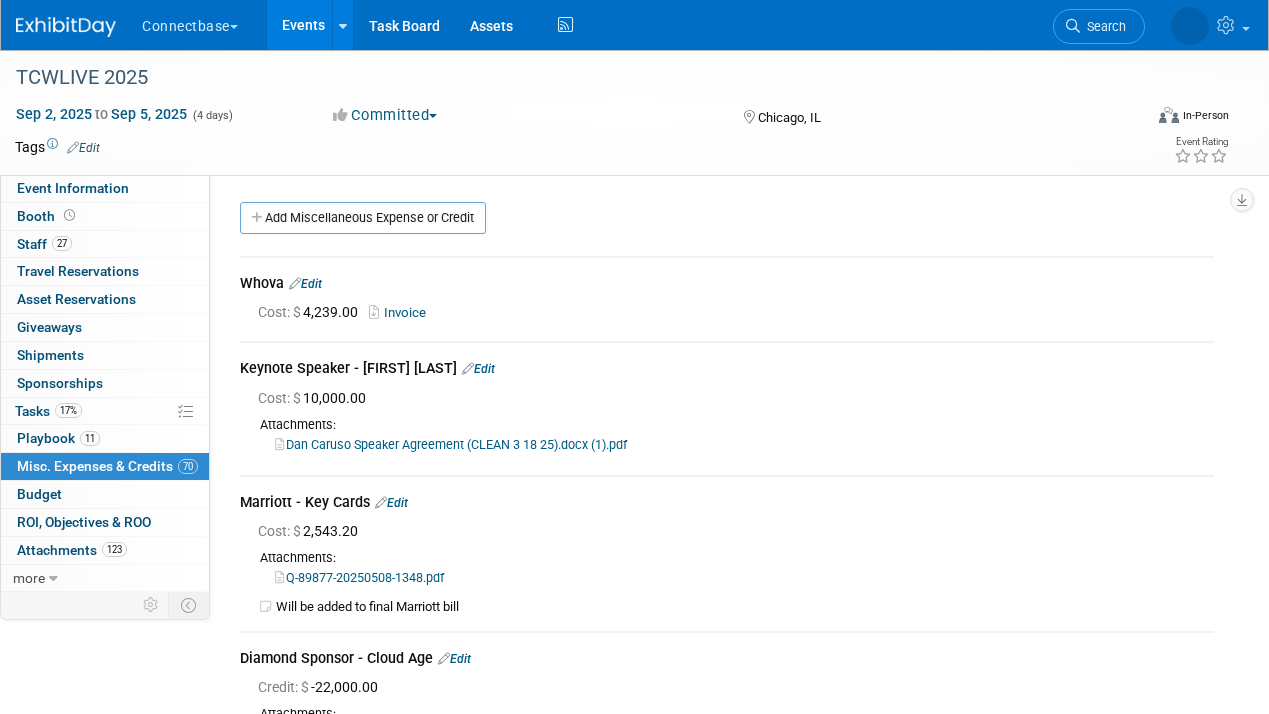 scroll, scrollTop: 19093, scrollLeft: 0, axis: vertical 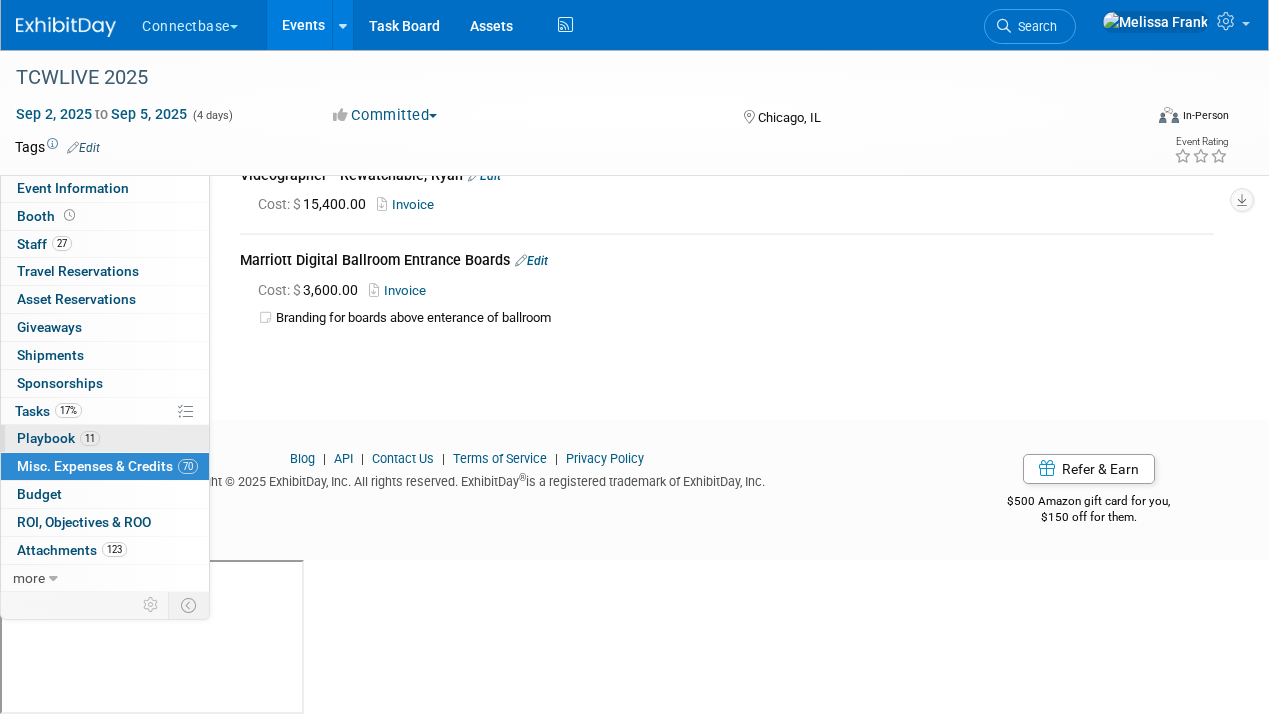 click on "11
Playbook 11" at bounding box center [105, 438] 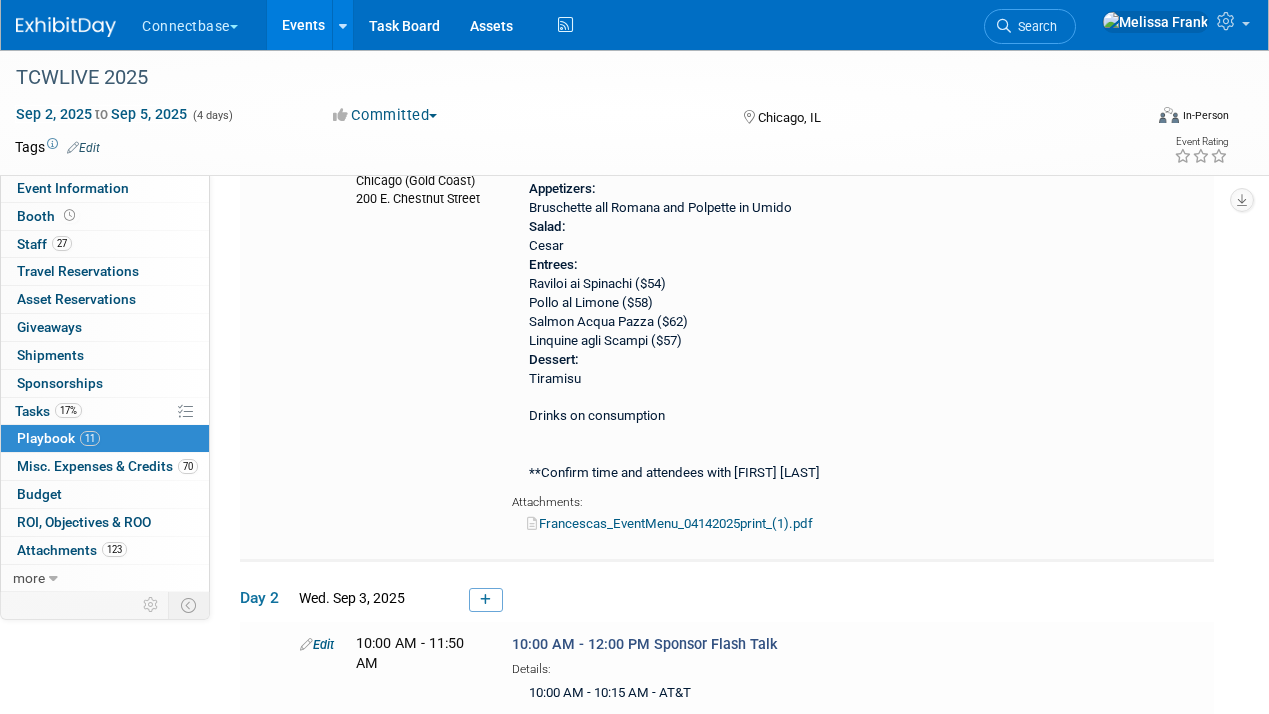 scroll, scrollTop: 0, scrollLeft: 0, axis: both 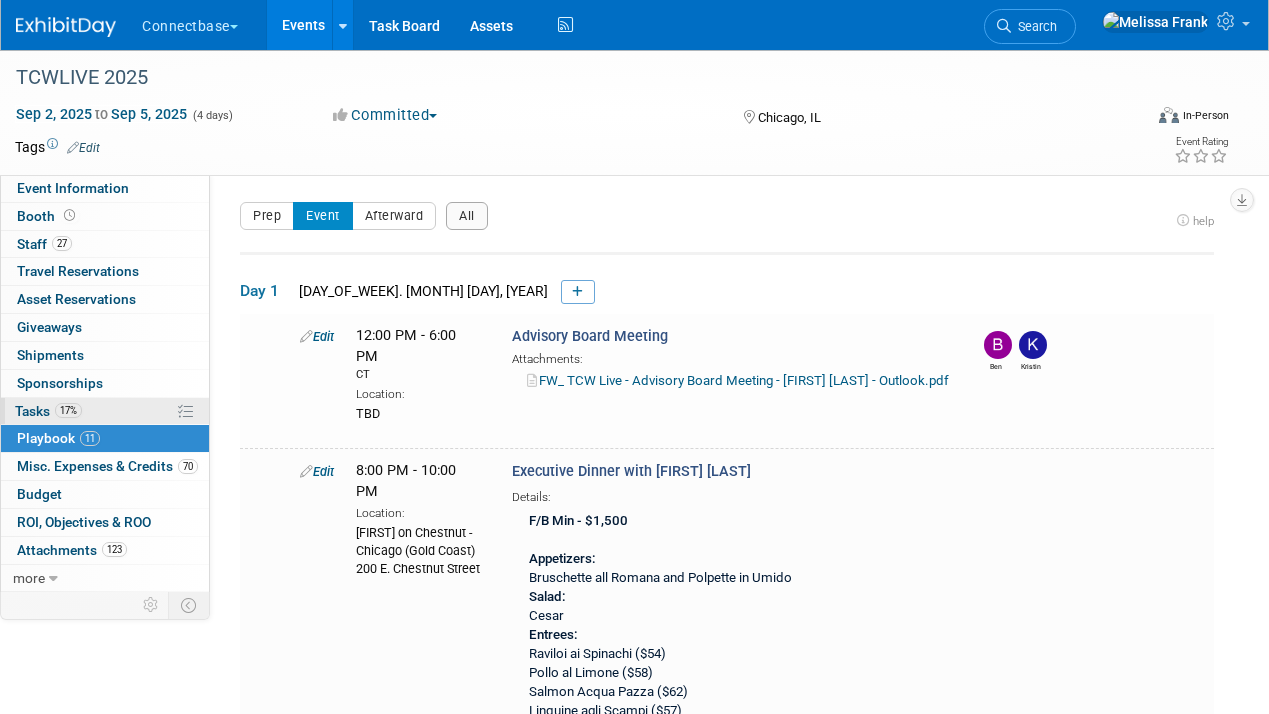 click on "17%
Tasks 17%" at bounding box center (105, 411) 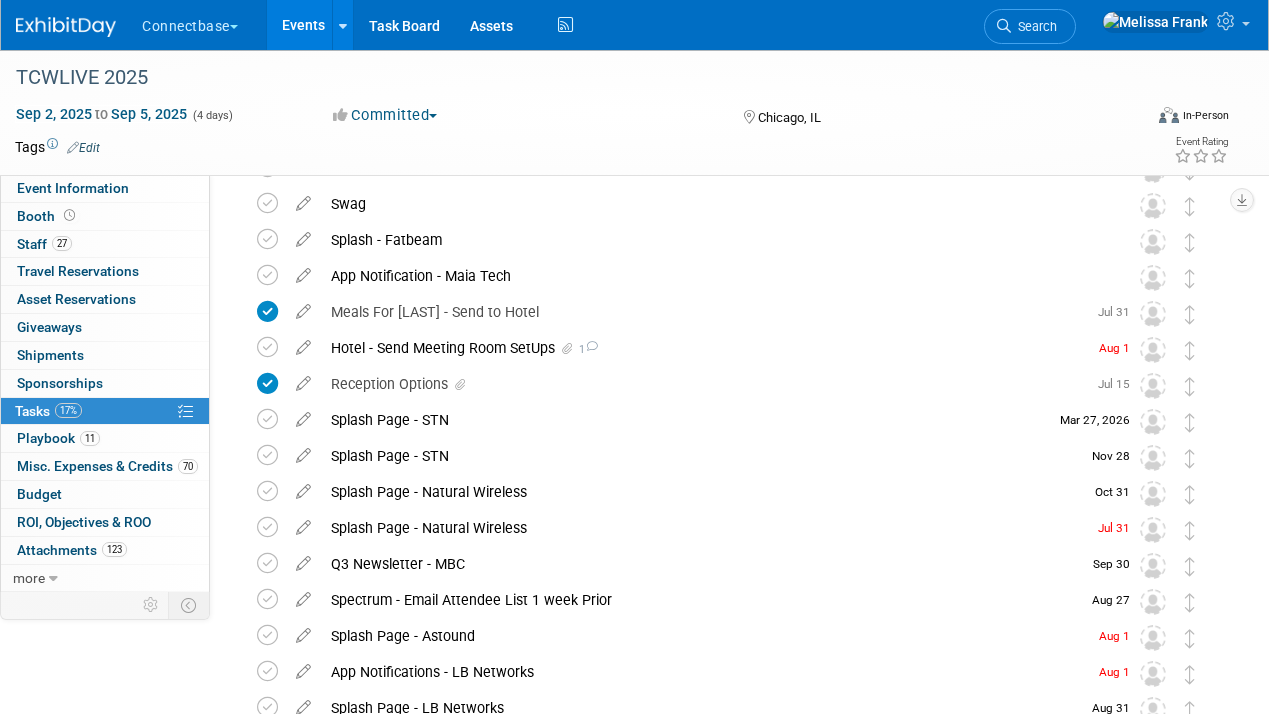 scroll, scrollTop: 277, scrollLeft: 0, axis: vertical 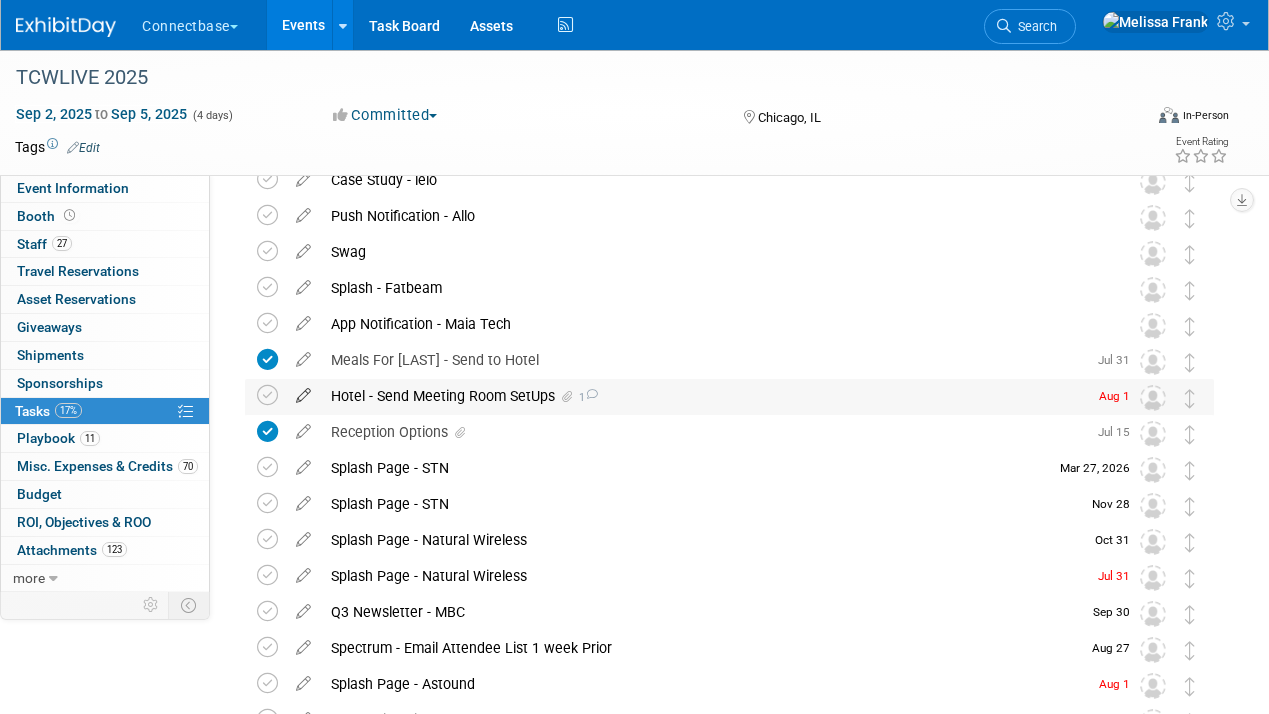click at bounding box center (303, 391) 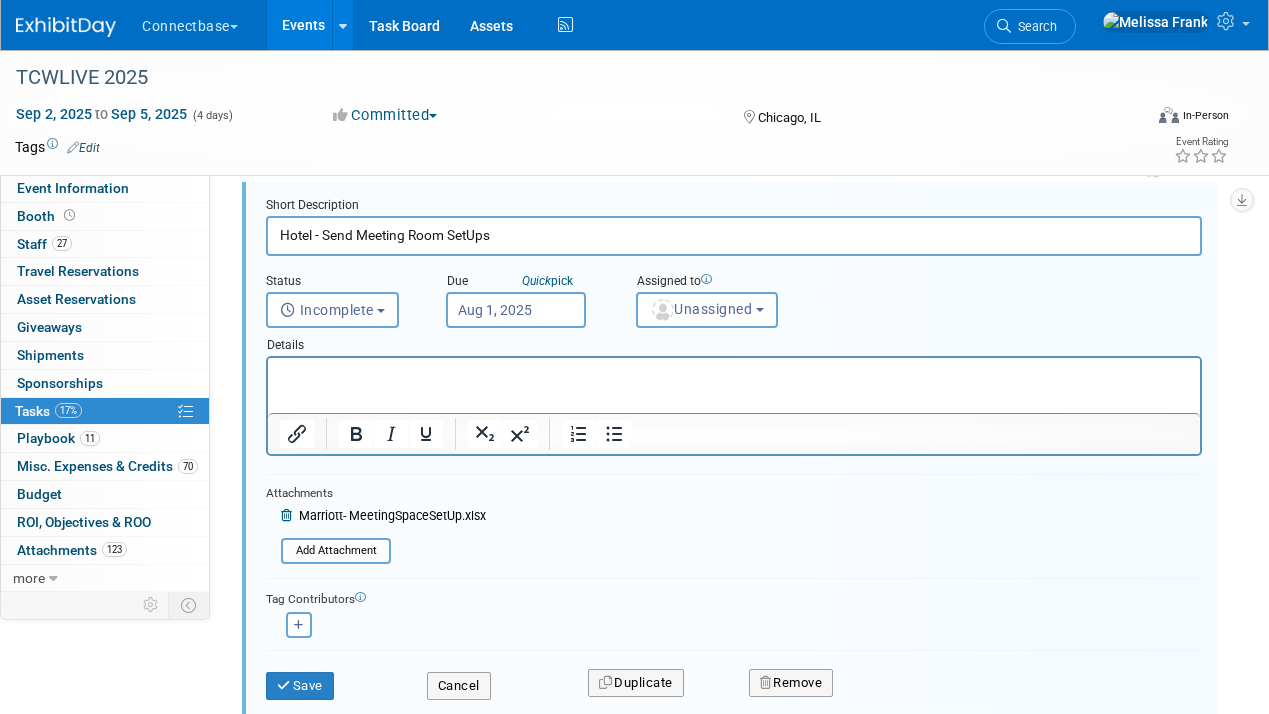 scroll, scrollTop: 462, scrollLeft: 0, axis: vertical 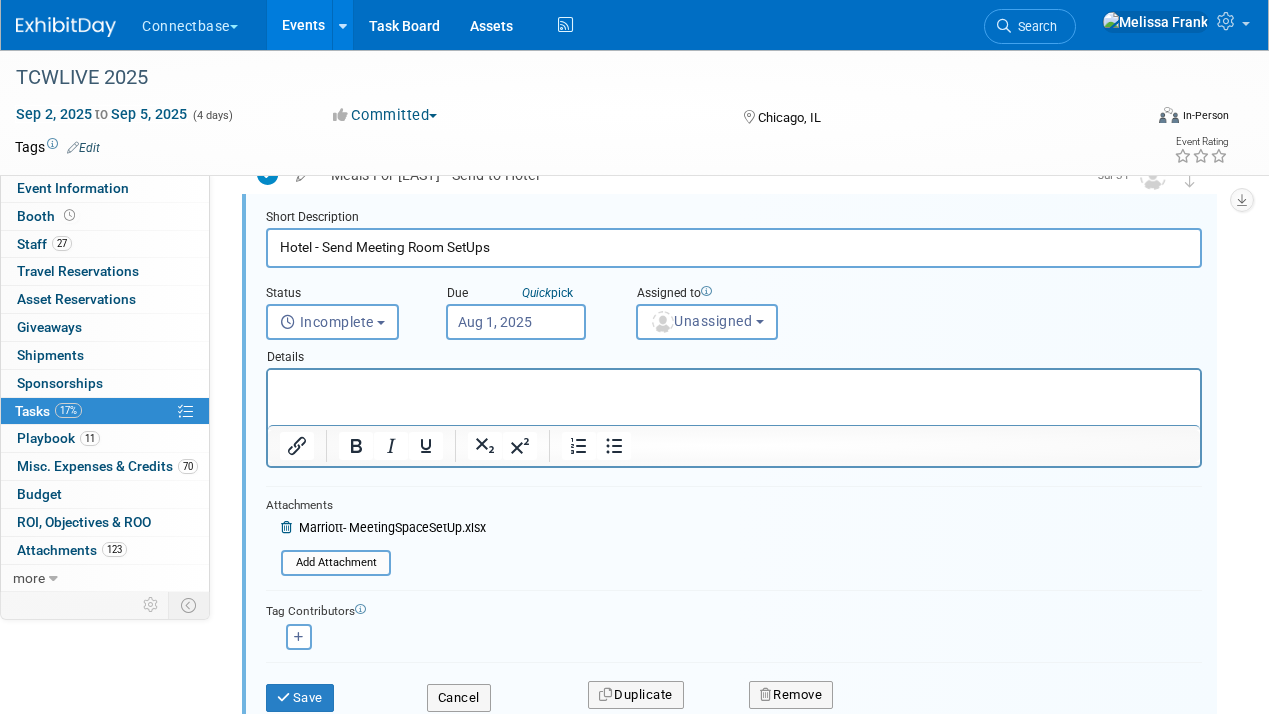 click at bounding box center (734, 387) 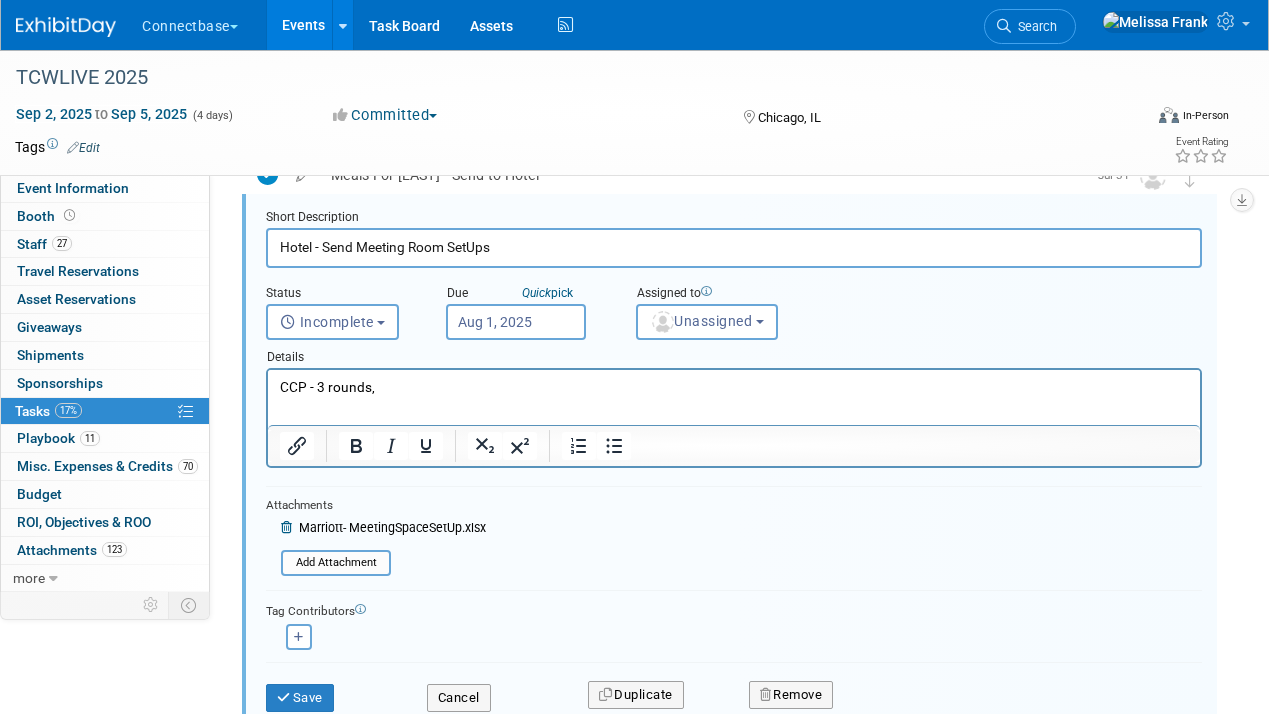 click on "CCP - 3 rounds," at bounding box center (734, 387) 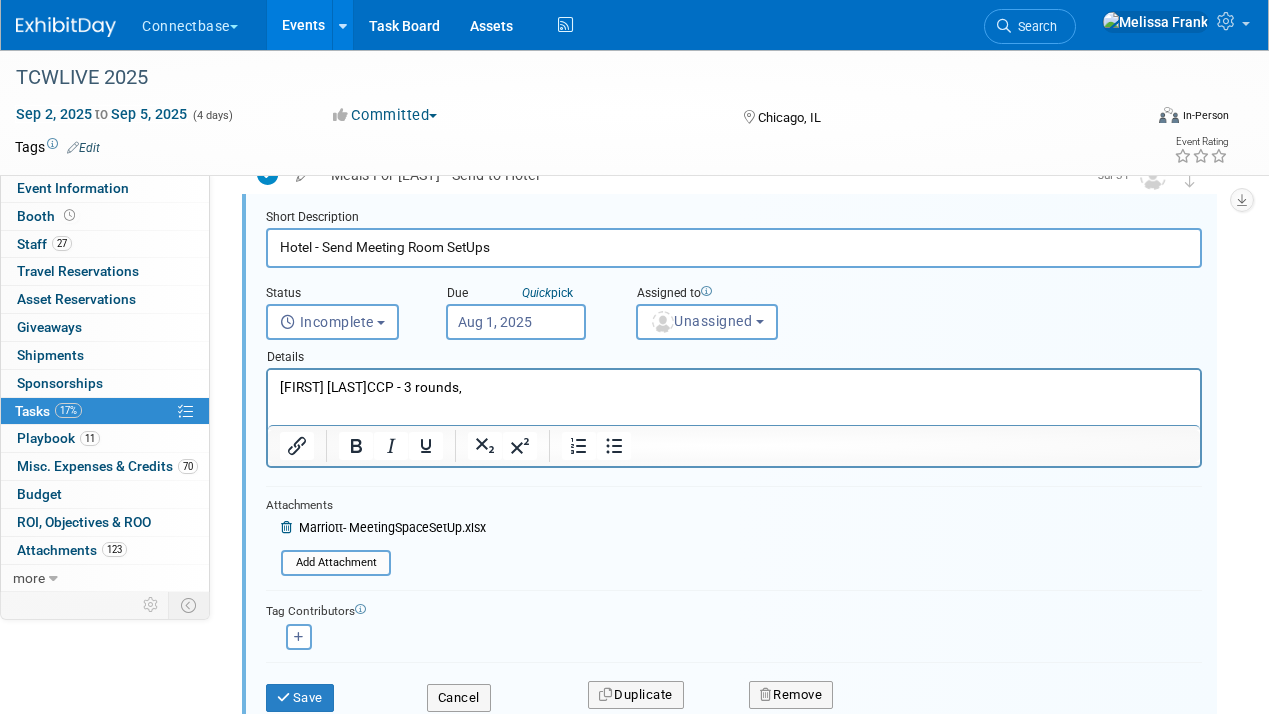 click on "George PullmanCCP - 3 rounds," at bounding box center (734, 387) 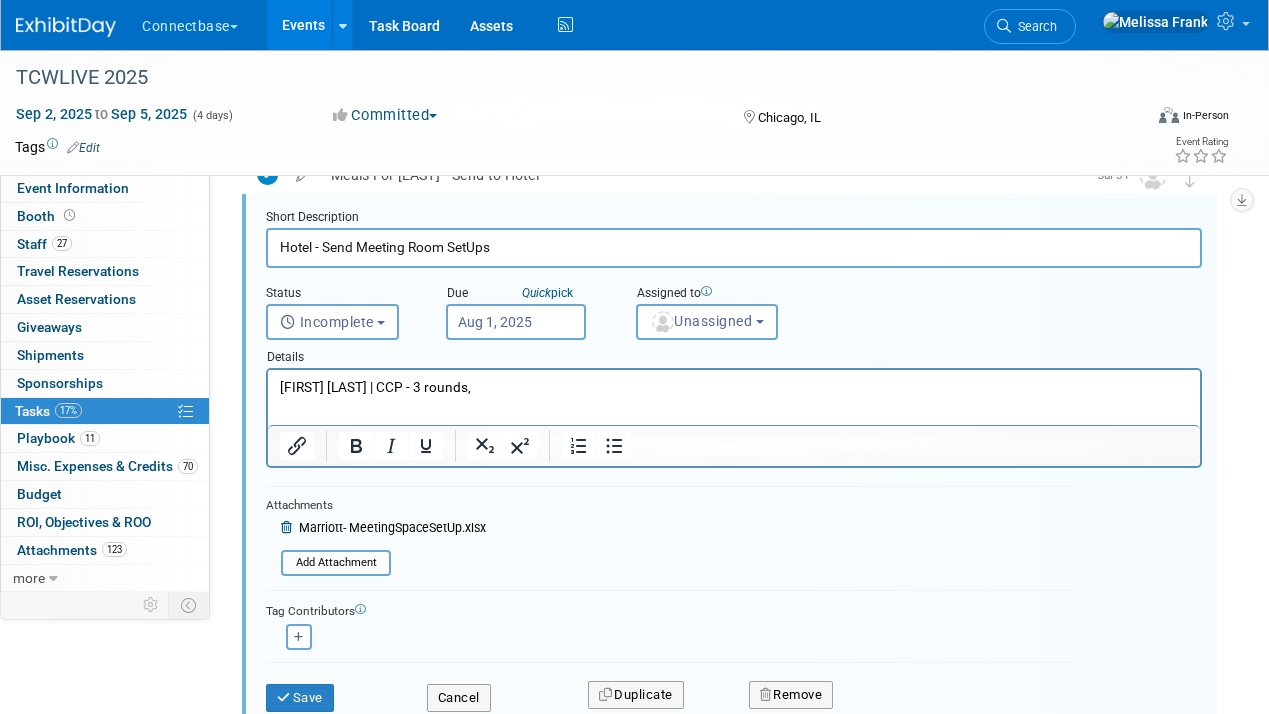 click on "George Pullman | CCP - 3 rounds," at bounding box center (734, 387) 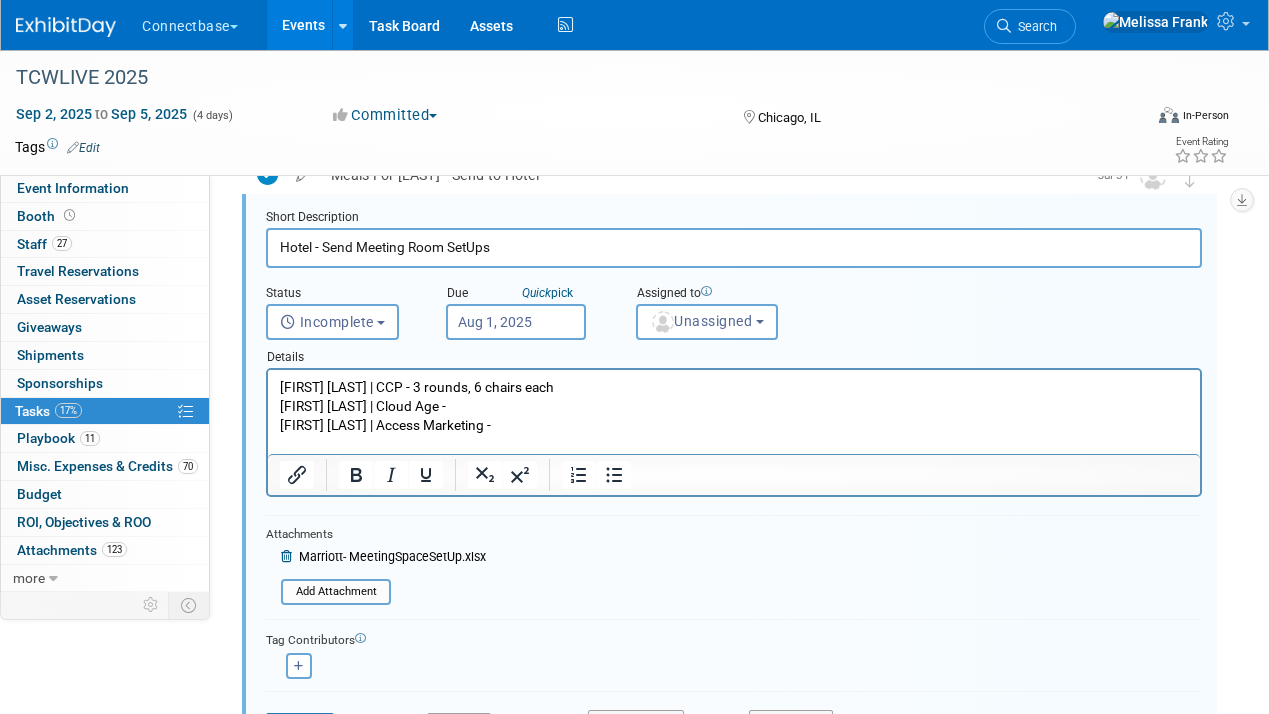 scroll, scrollTop: 0, scrollLeft: 0, axis: both 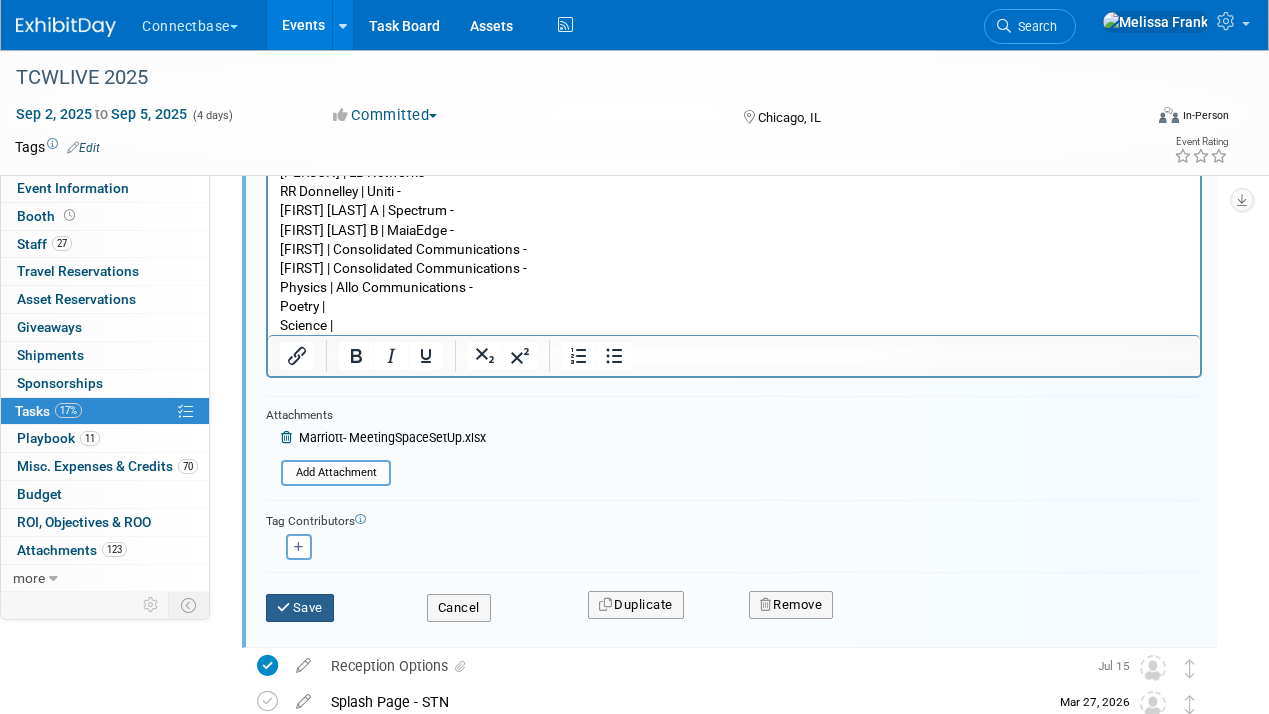 click on "Save" at bounding box center (300, 608) 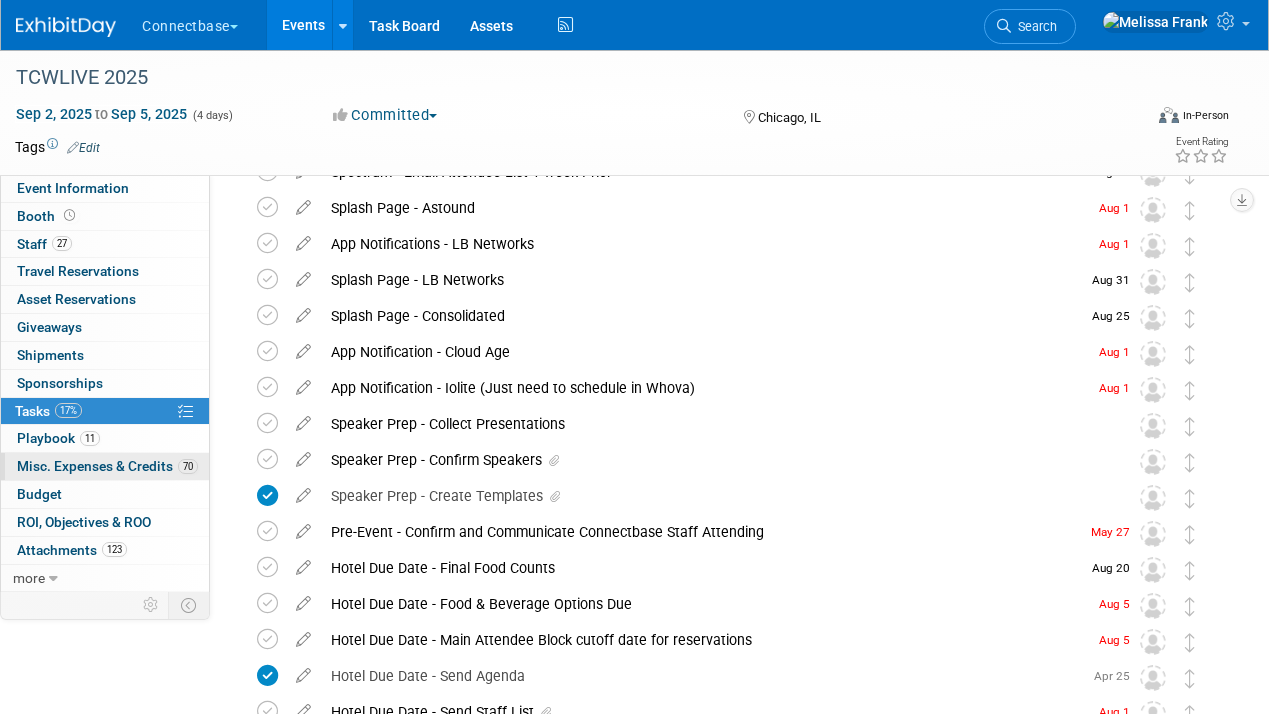 click on "Misc. Expenses & Credits 70" at bounding box center [107, 466] 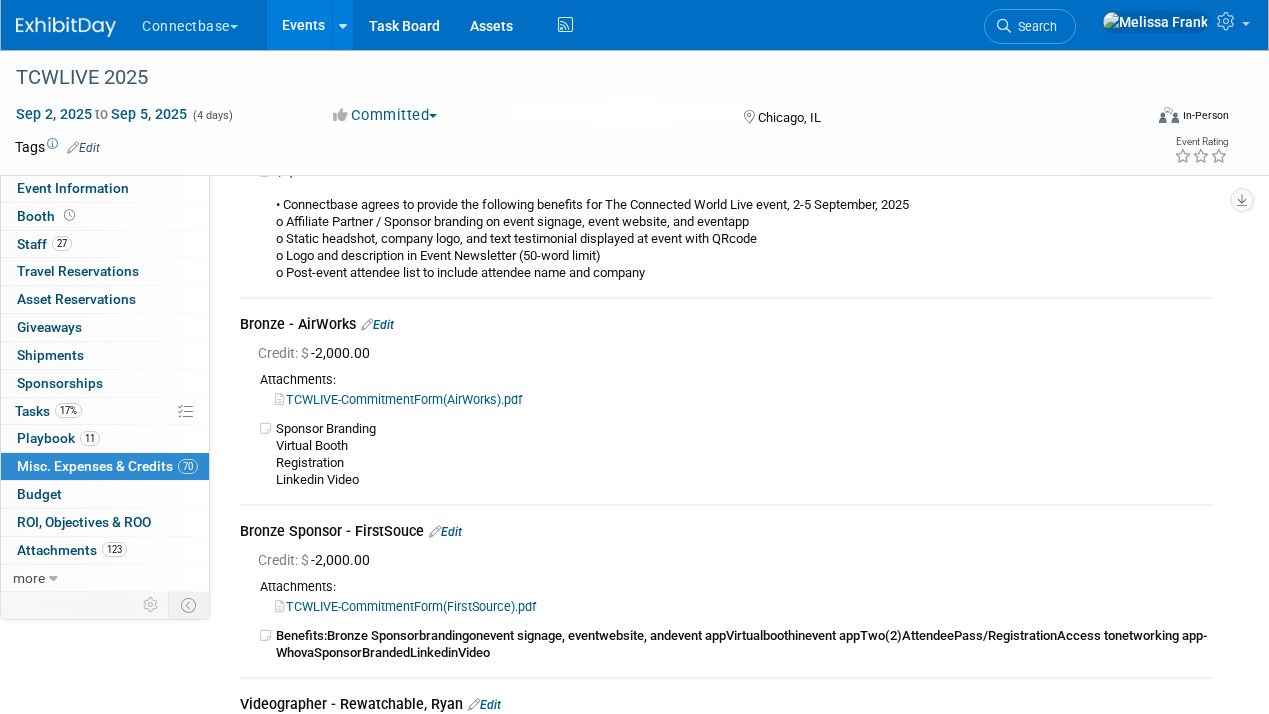 scroll, scrollTop: 18493, scrollLeft: 0, axis: vertical 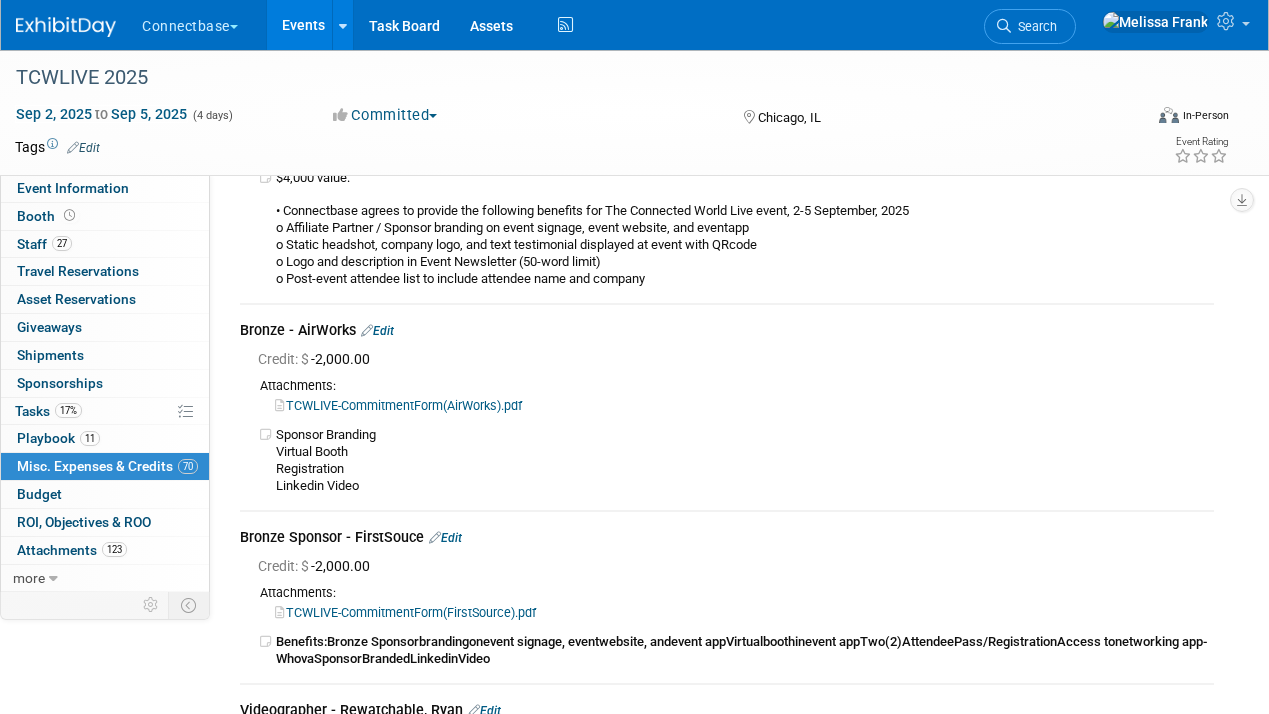 click on "Edit" at bounding box center [409, 123] 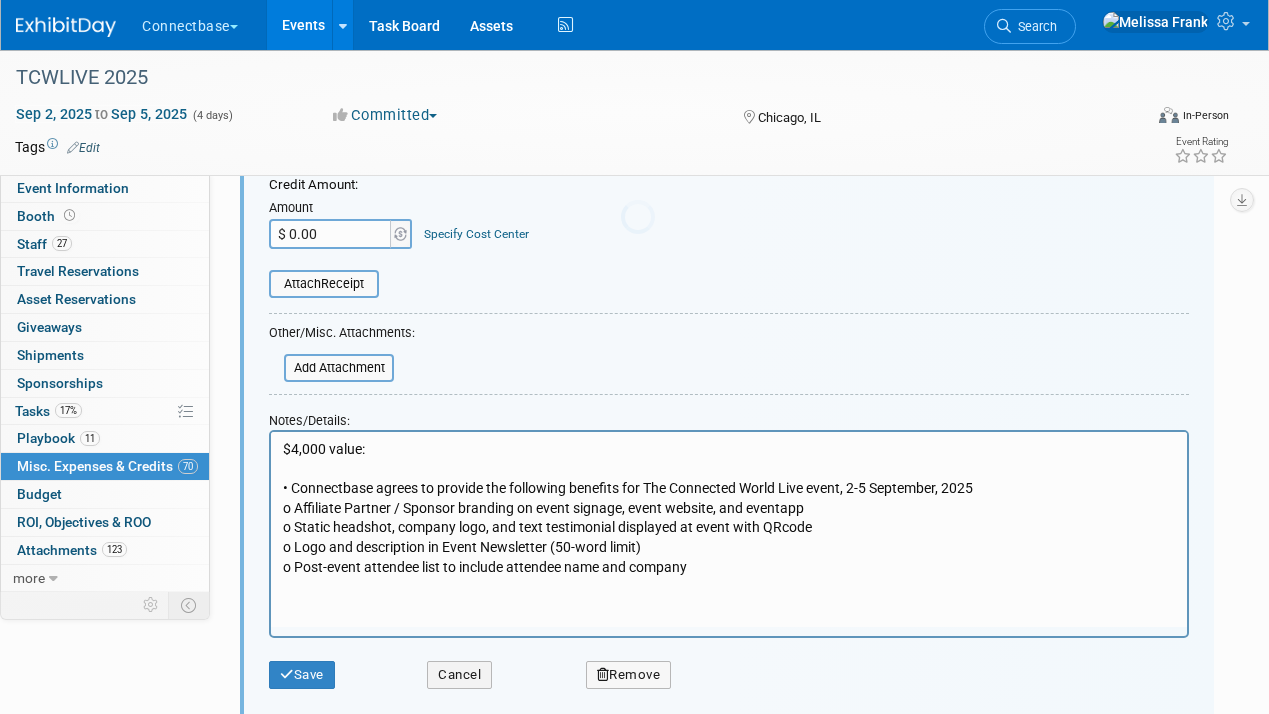 scroll, scrollTop: 18594, scrollLeft: 0, axis: vertical 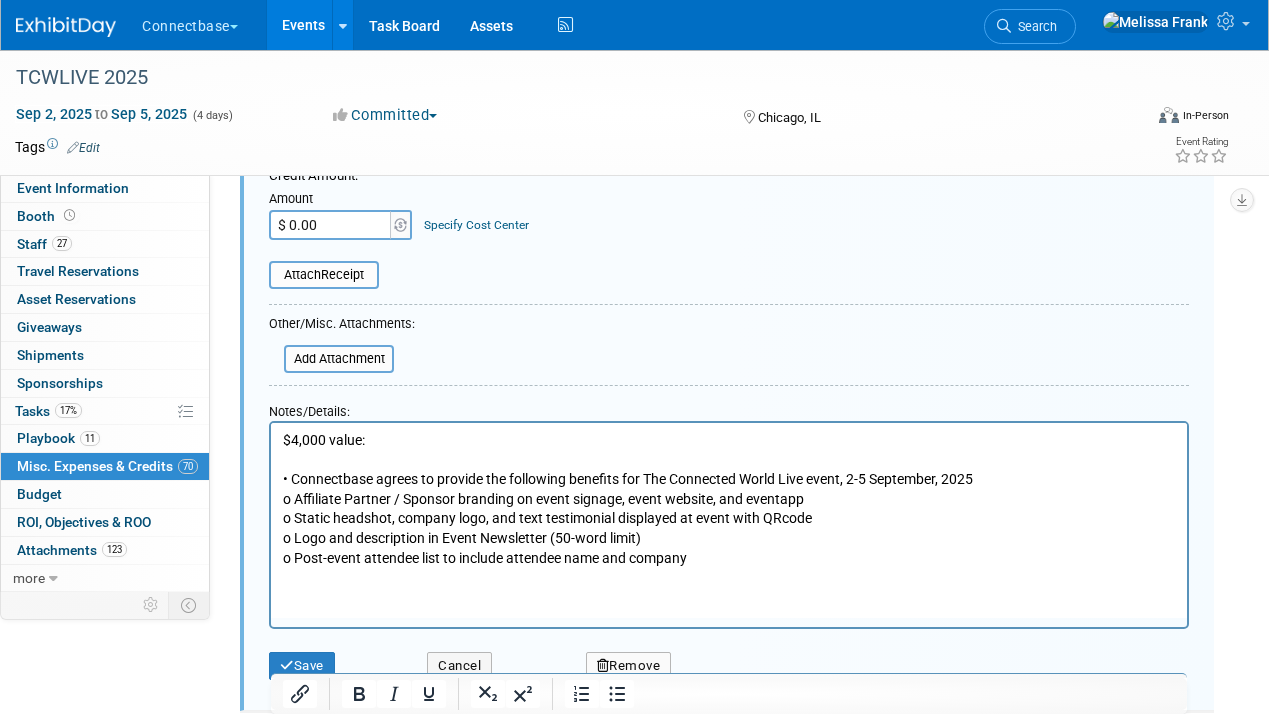 click on "$ 0.00" at bounding box center (331, 225) 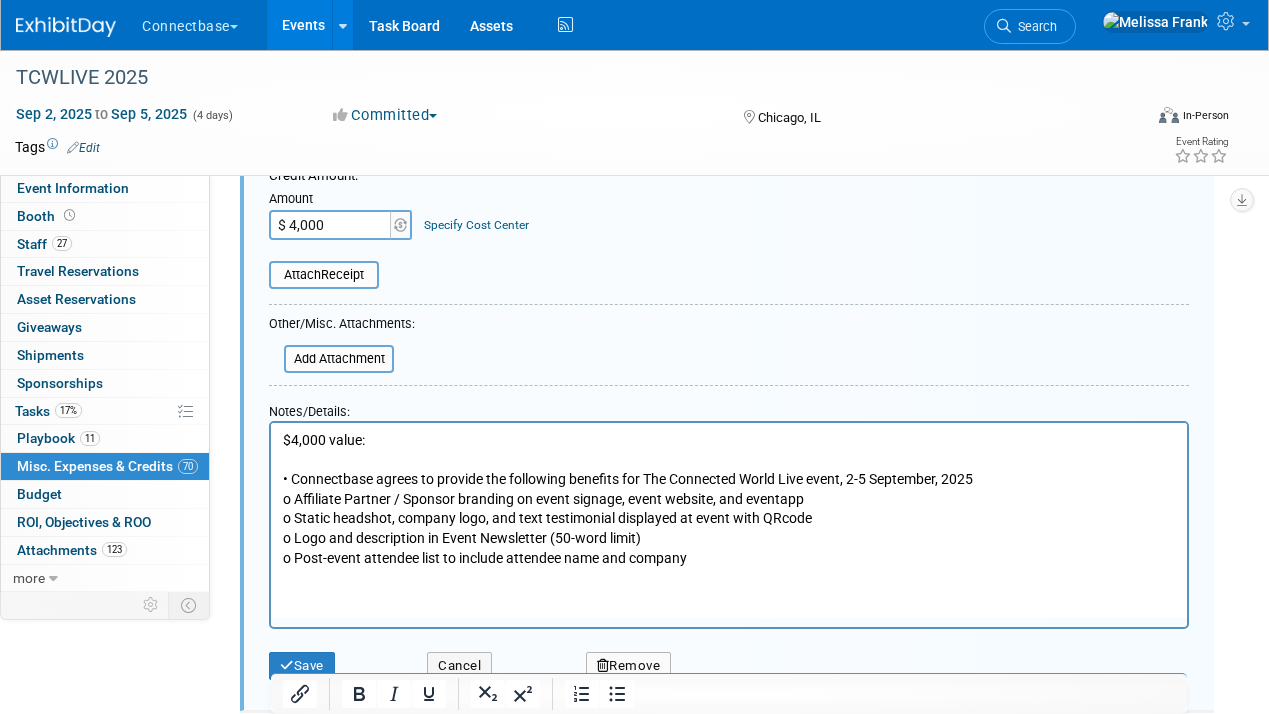 type on "$ 4,000.00" 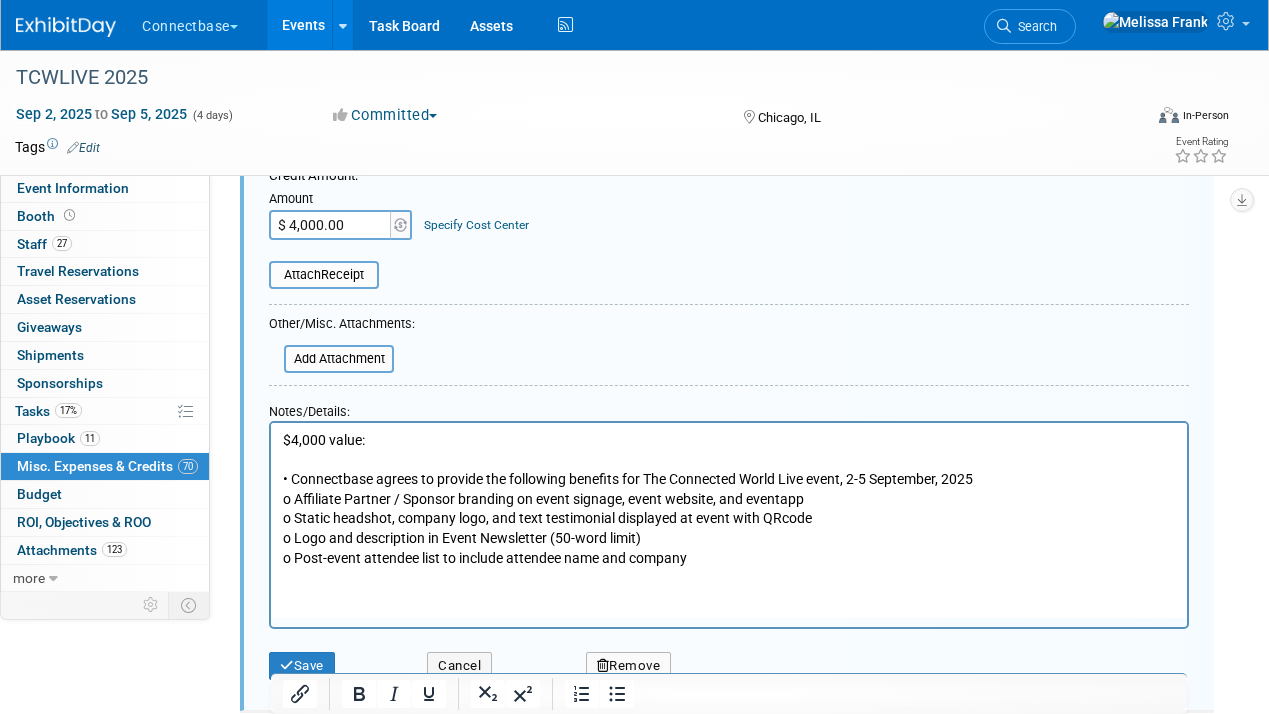 click on "Attach  Receipt" at bounding box center [729, 264] 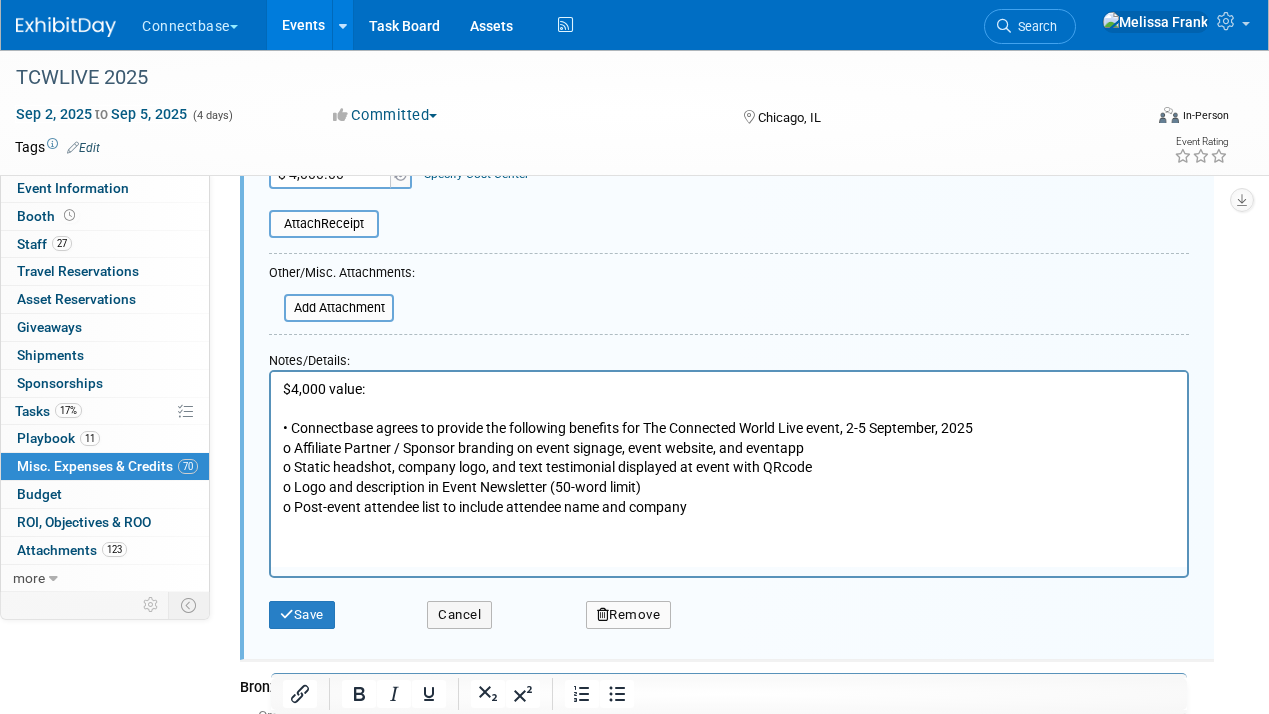 scroll, scrollTop: 18664, scrollLeft: 0, axis: vertical 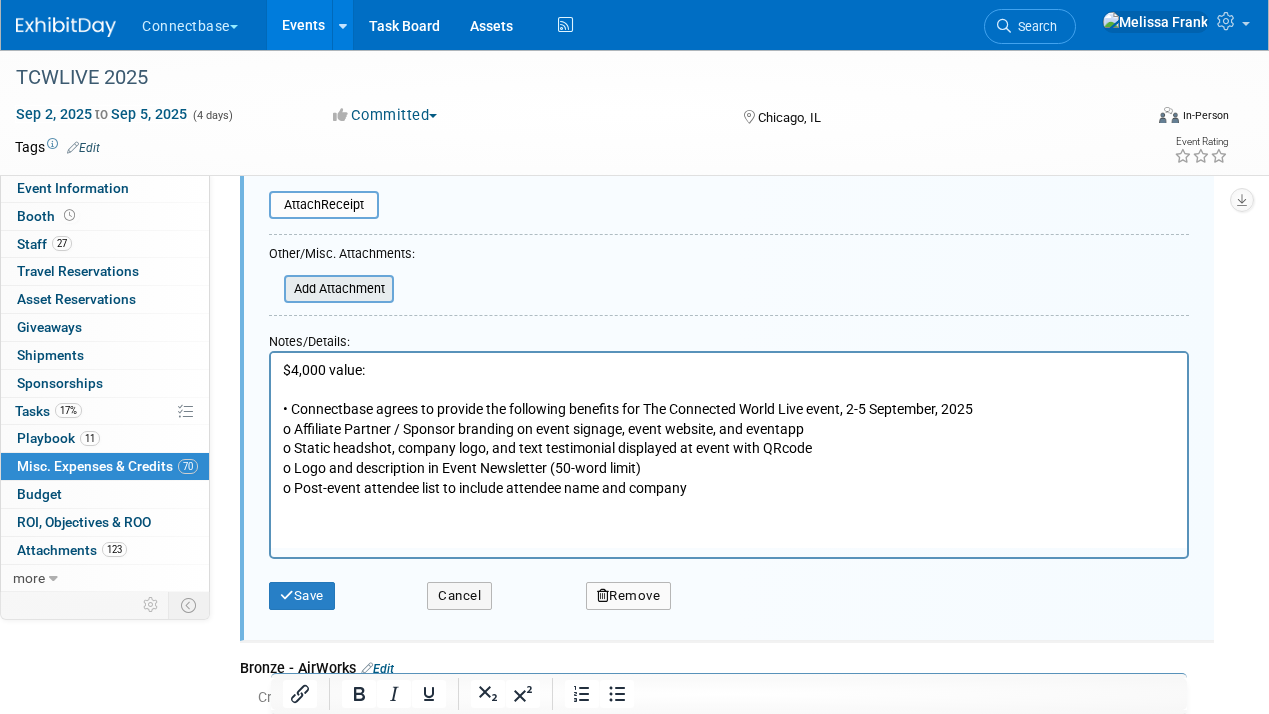 click at bounding box center (273, 289) 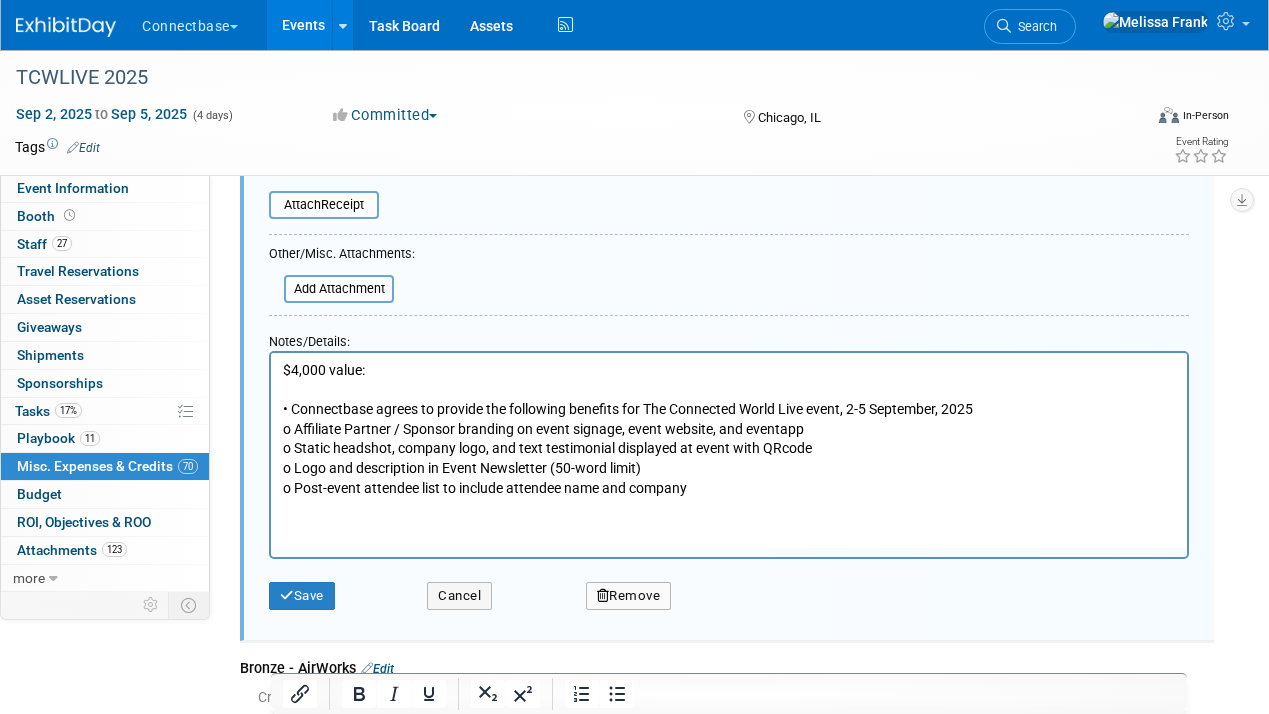click on "Attach  Receipt" at bounding box center [729, 194] 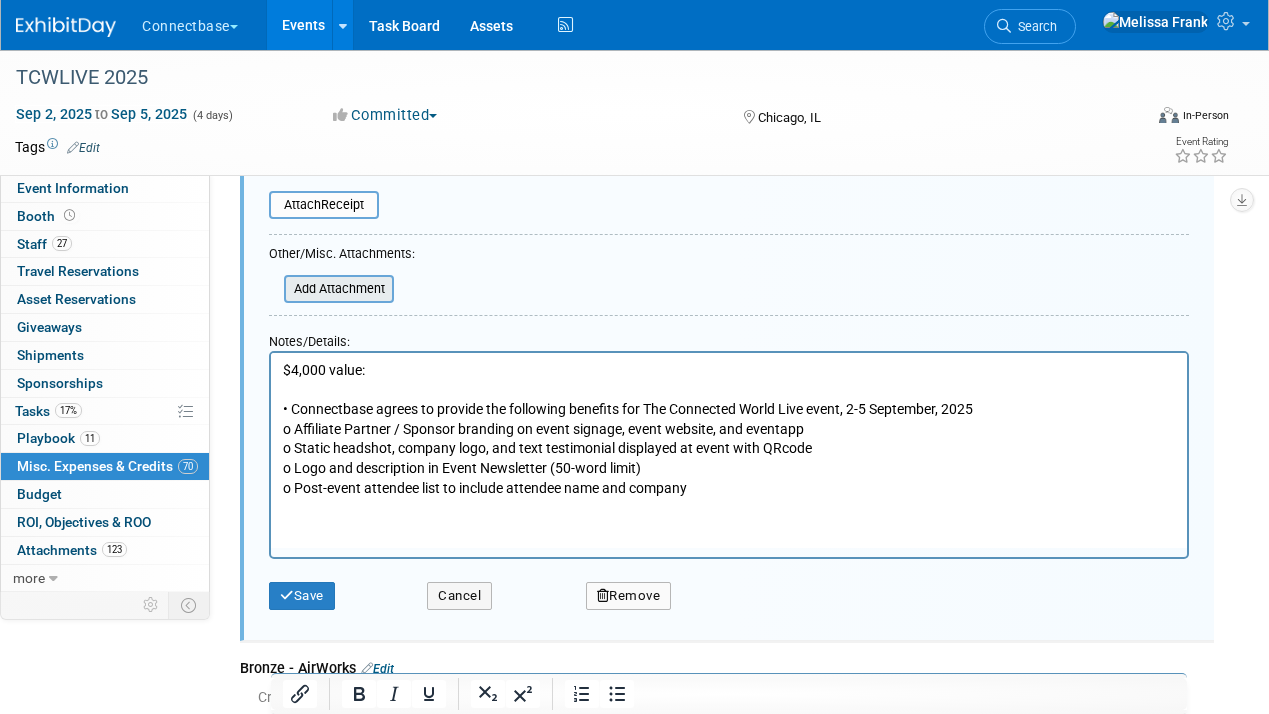 click at bounding box center (273, 289) 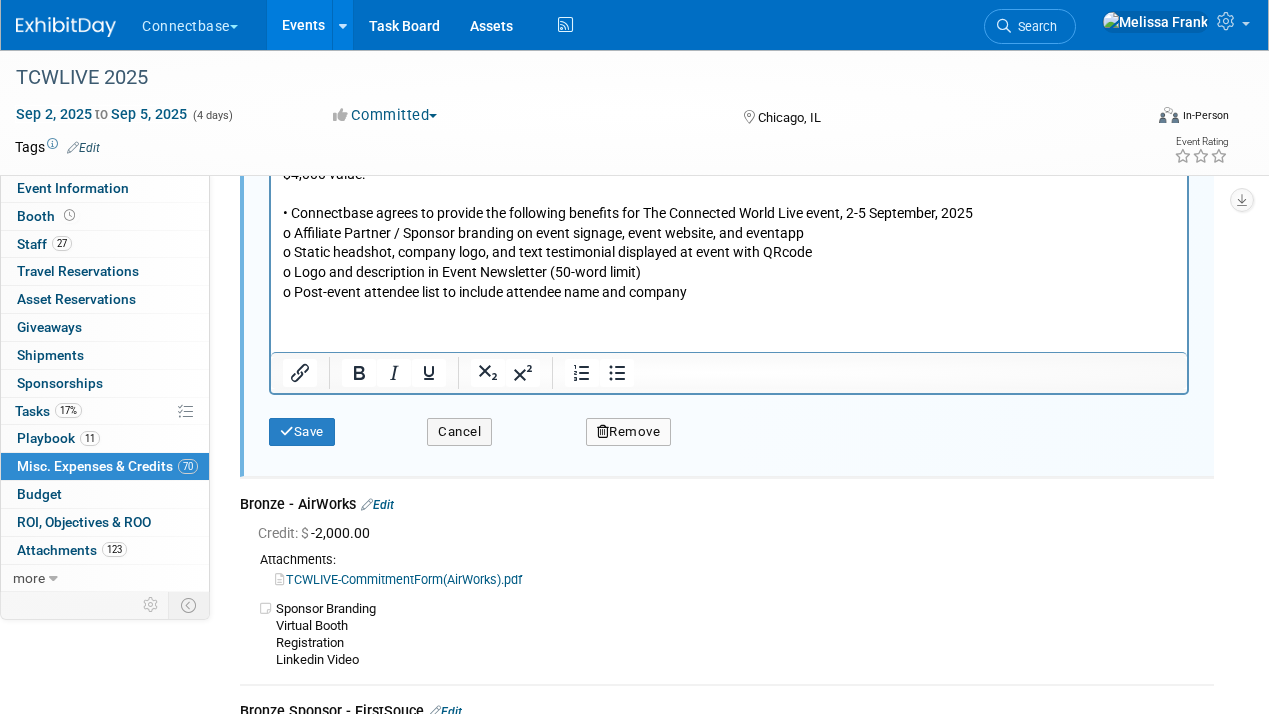 scroll, scrollTop: 18953, scrollLeft: 0, axis: vertical 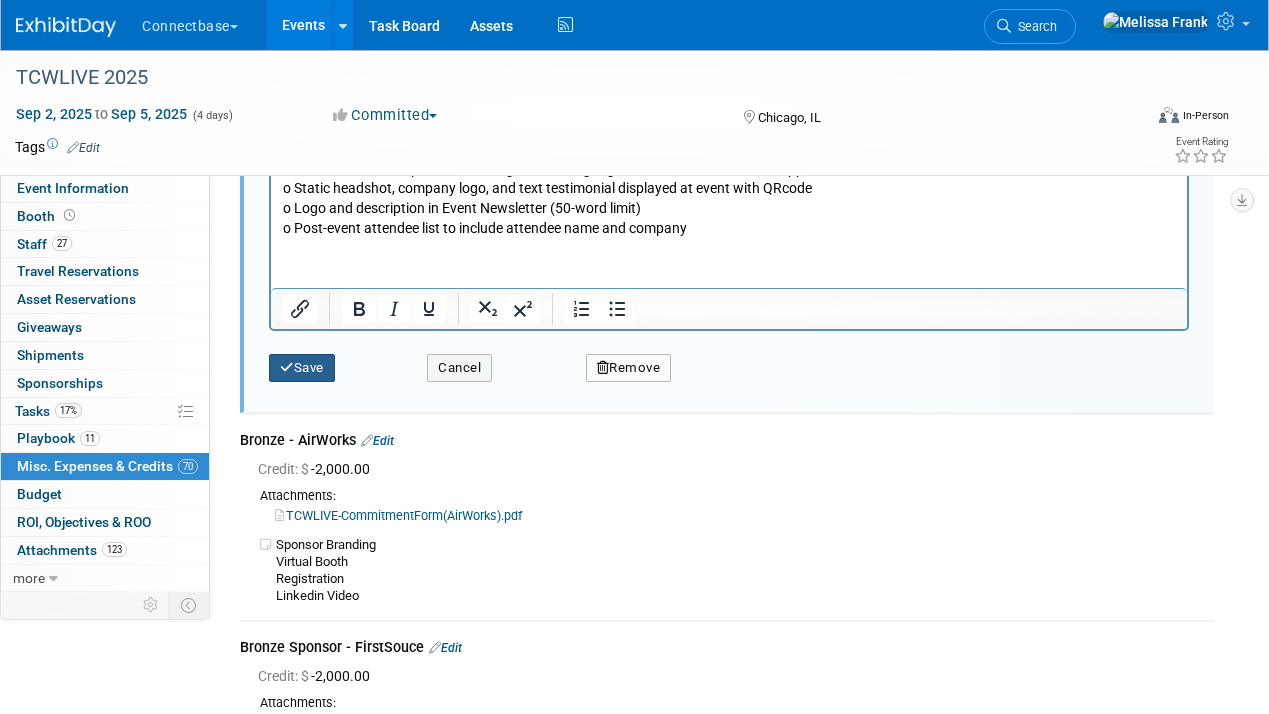 click on "Save" at bounding box center (302, 368) 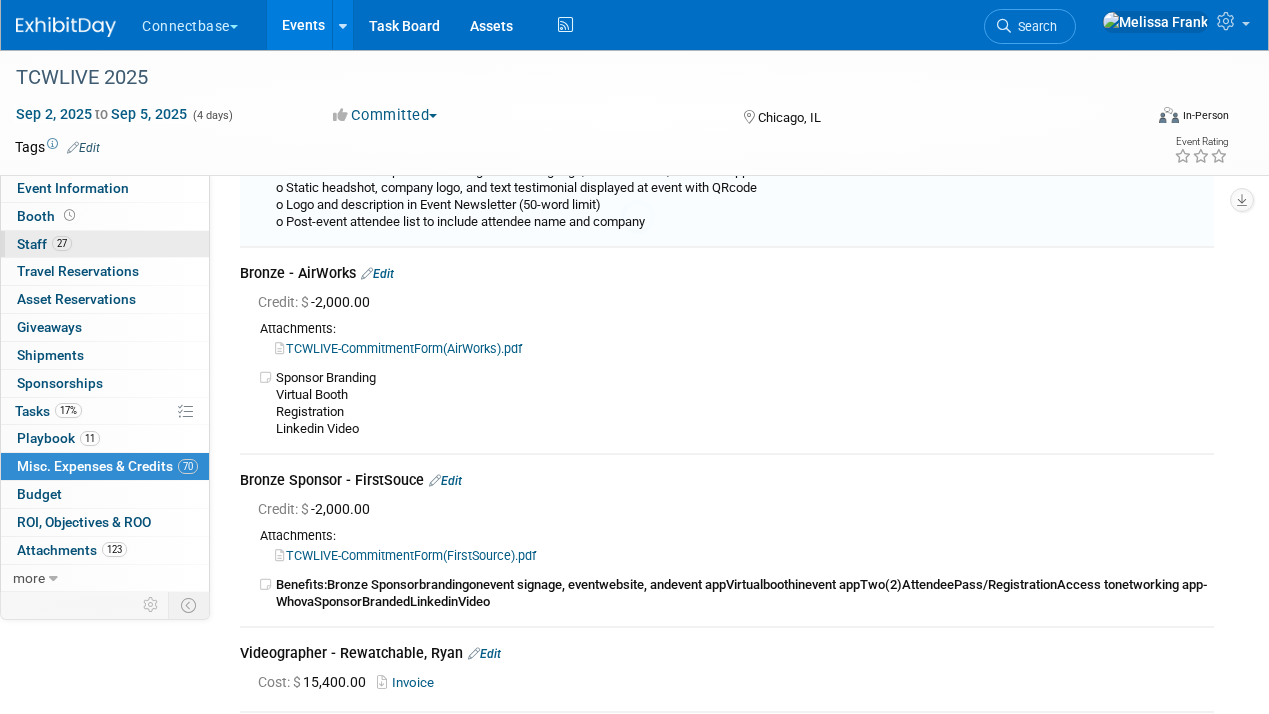 scroll, scrollTop: 18594, scrollLeft: 0, axis: vertical 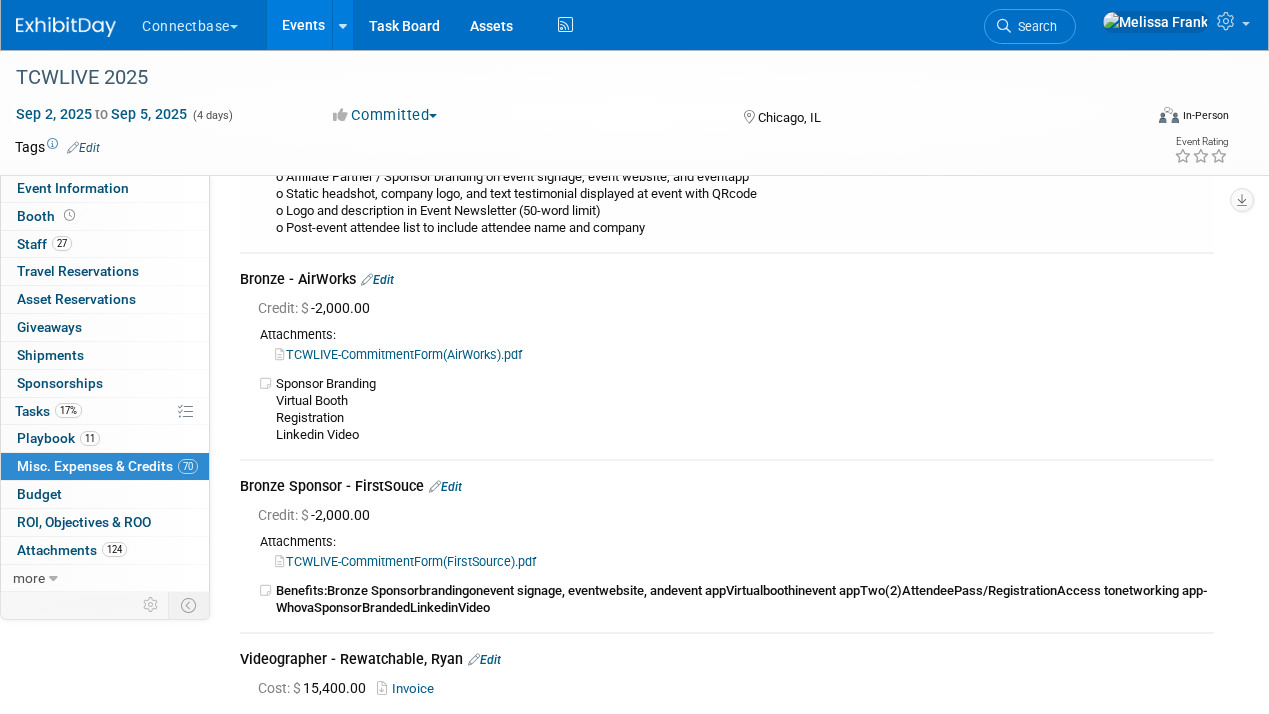 click on "Events" at bounding box center (303, 25) 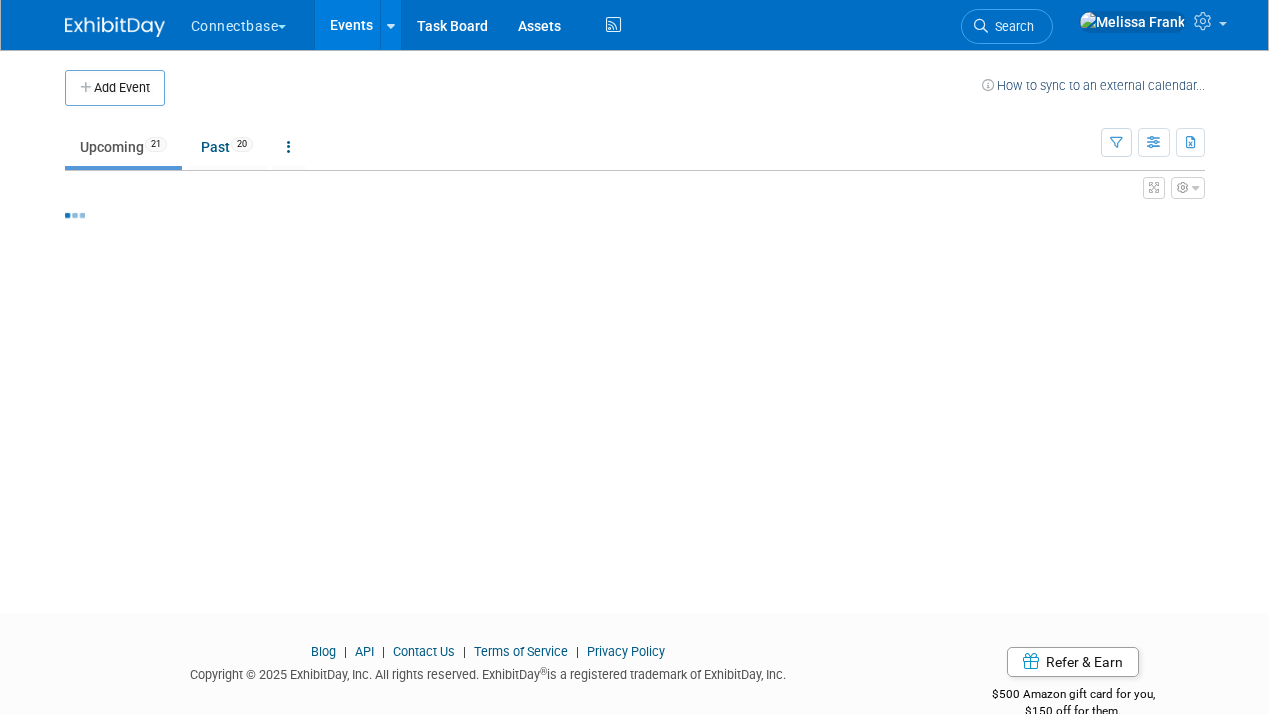 scroll, scrollTop: 0, scrollLeft: 0, axis: both 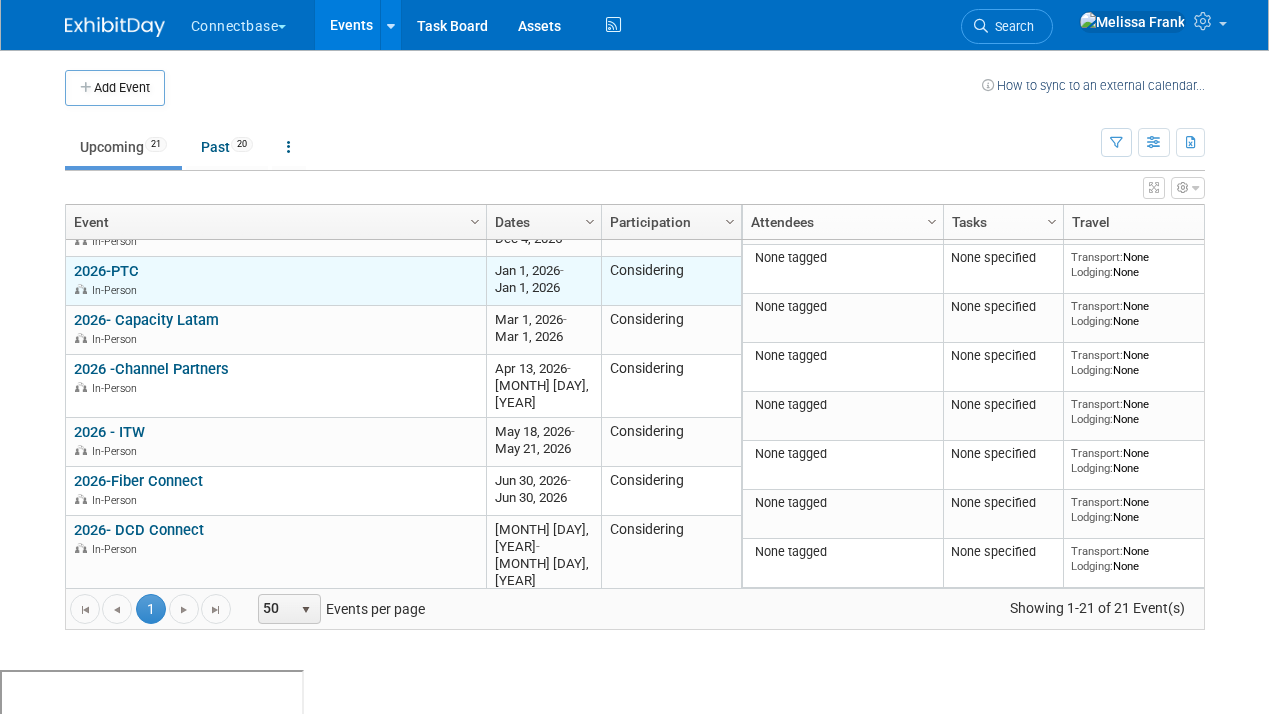 click on "2026-PTC" at bounding box center (106, 271) 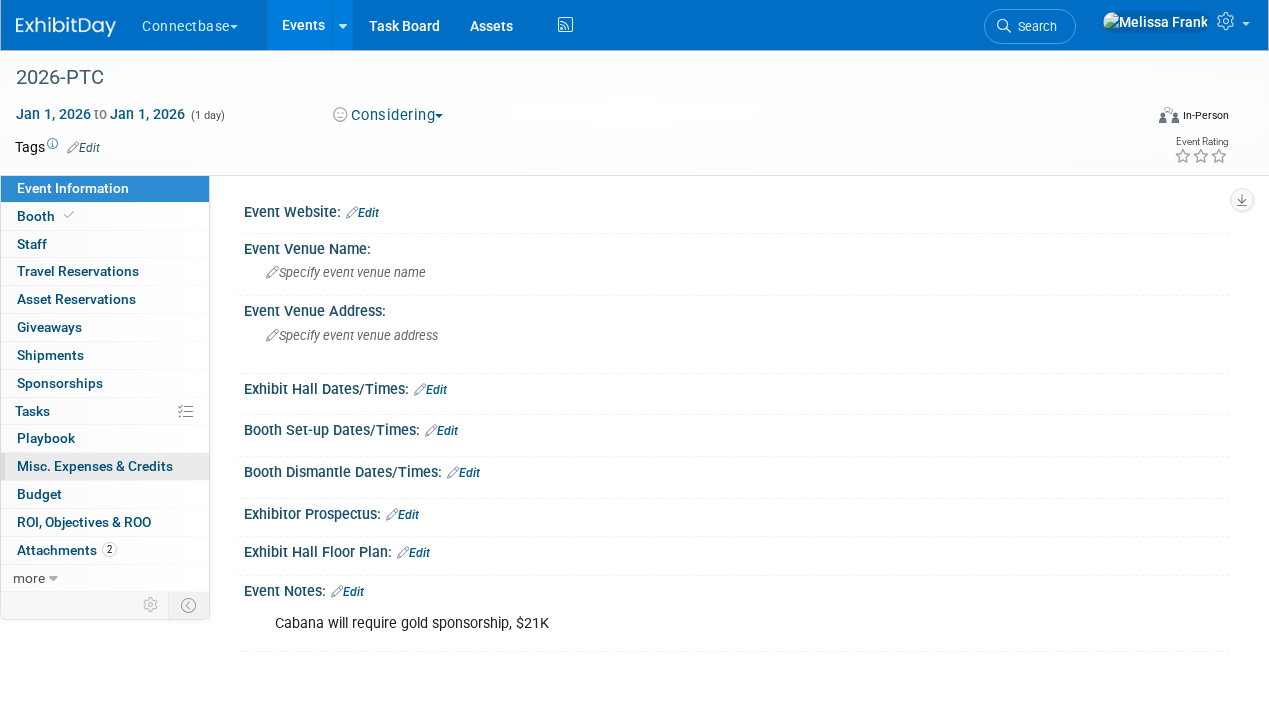 scroll, scrollTop: 0, scrollLeft: 0, axis: both 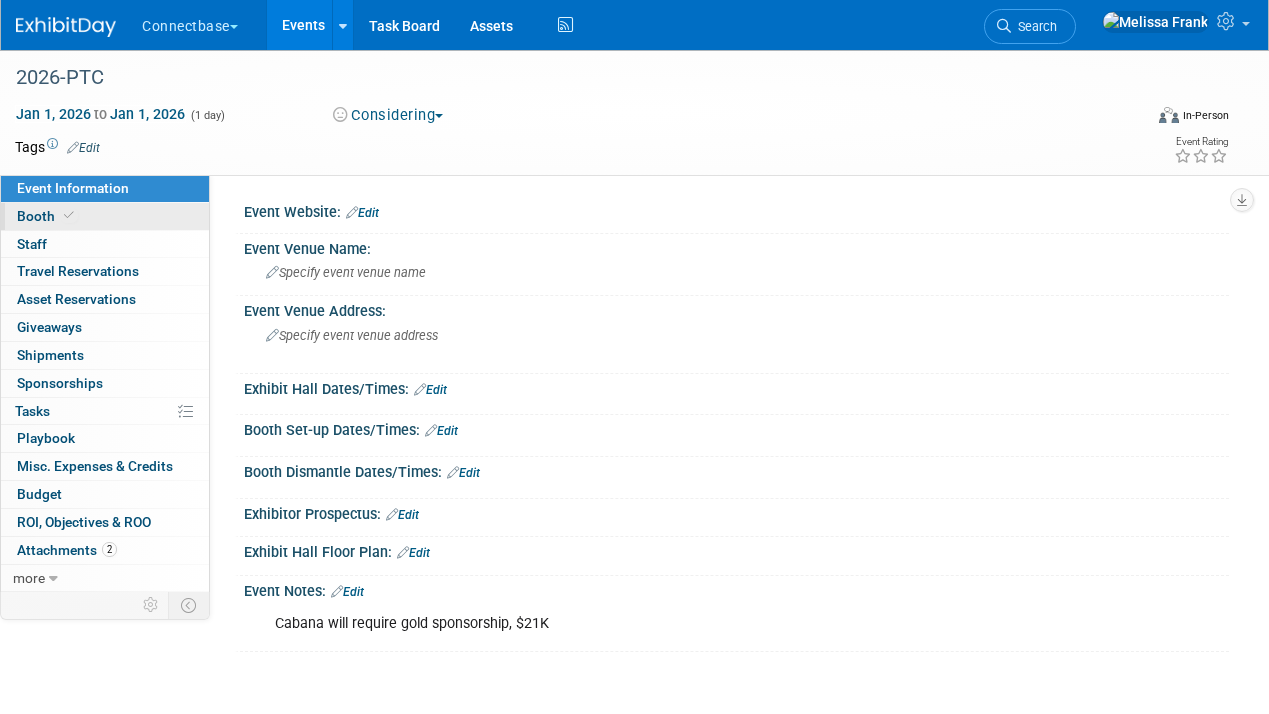click on "Booth" at bounding box center (105, 216) 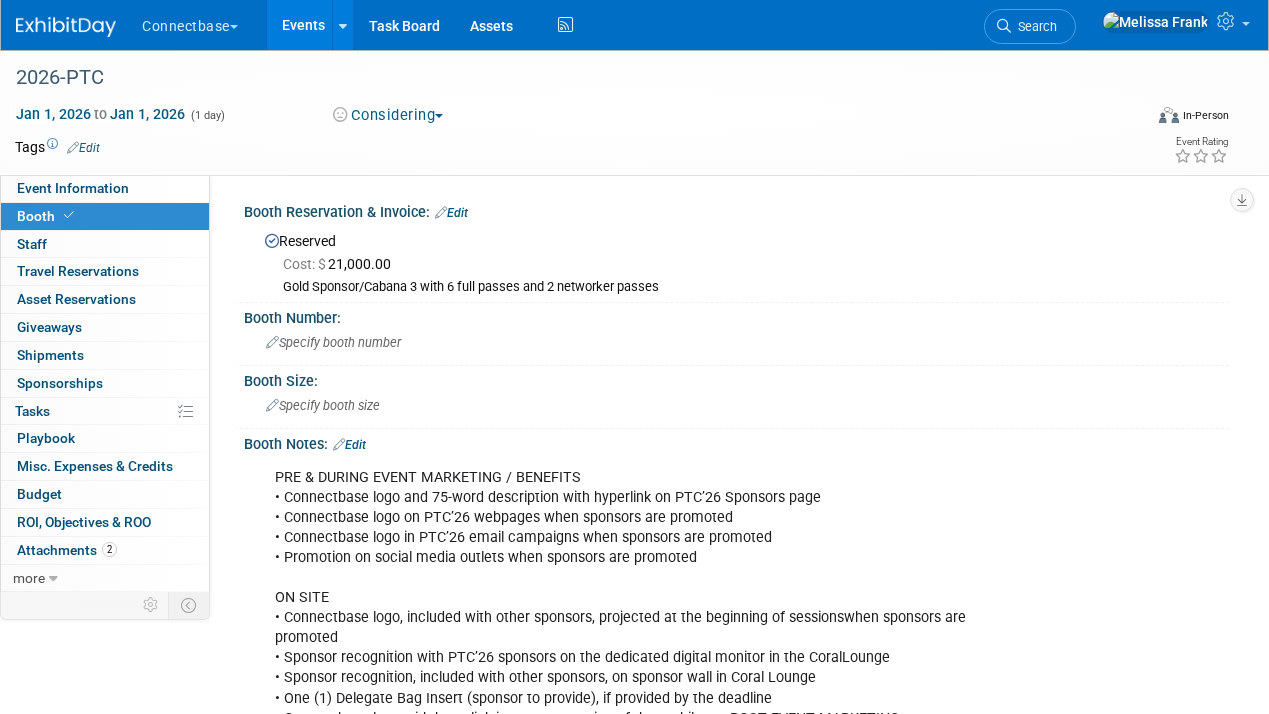 click on "Edit" at bounding box center (451, 213) 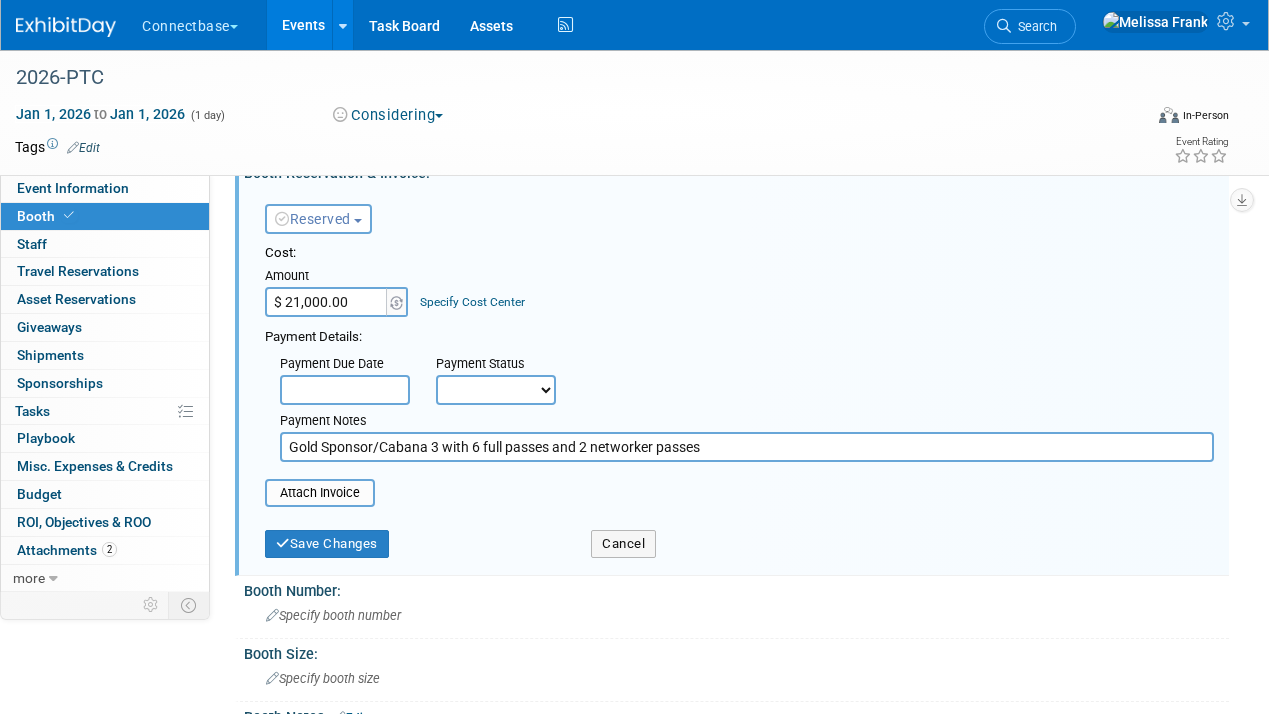 scroll, scrollTop: 67, scrollLeft: 0, axis: vertical 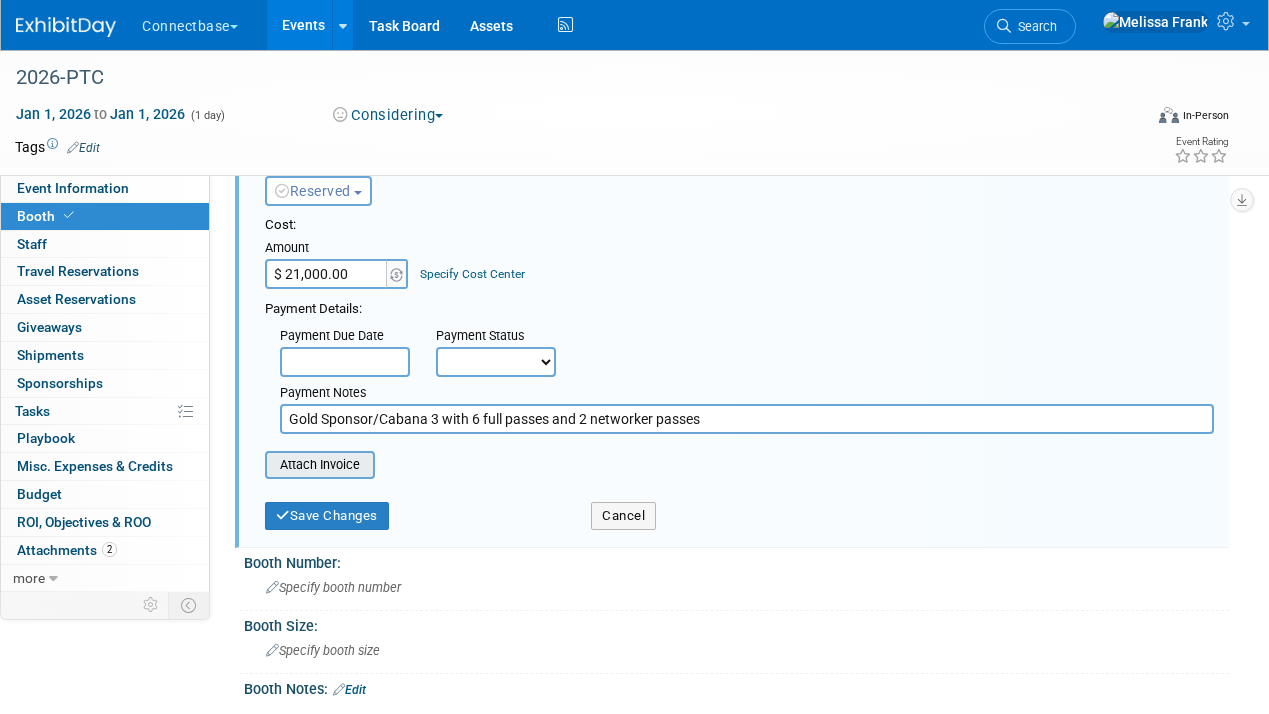 click at bounding box center [254, 465] 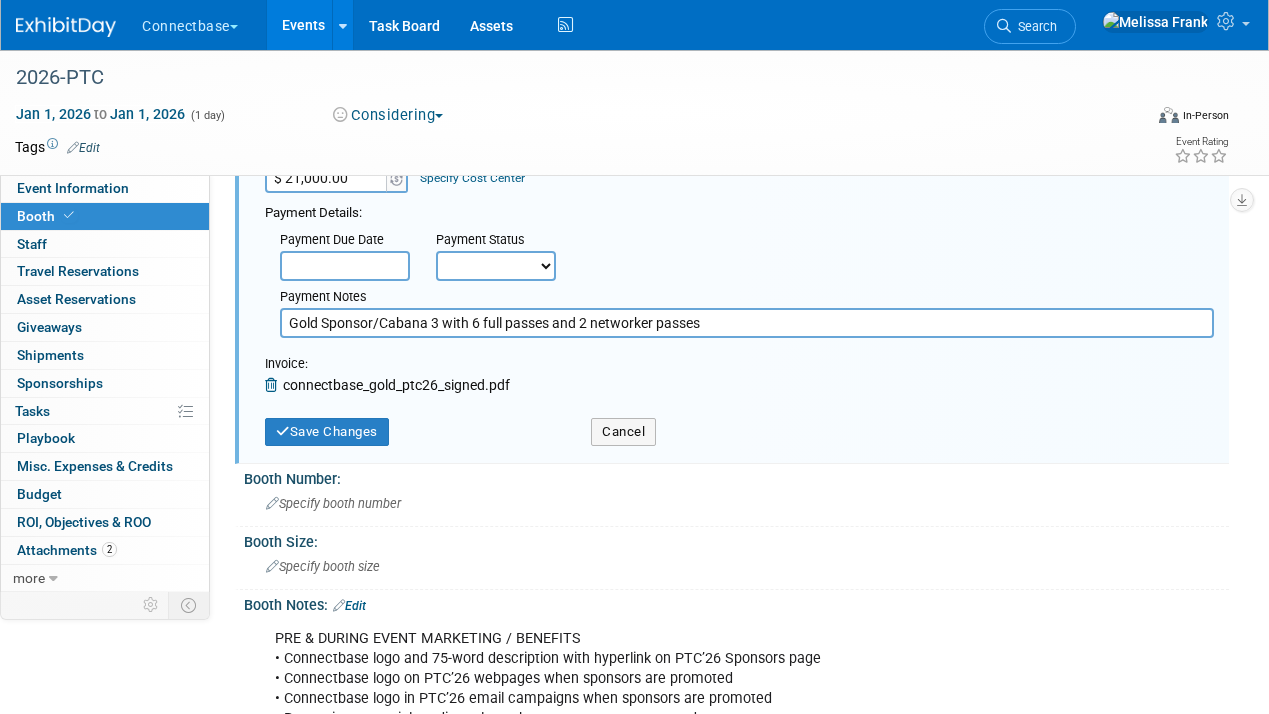 scroll, scrollTop: 269, scrollLeft: 0, axis: vertical 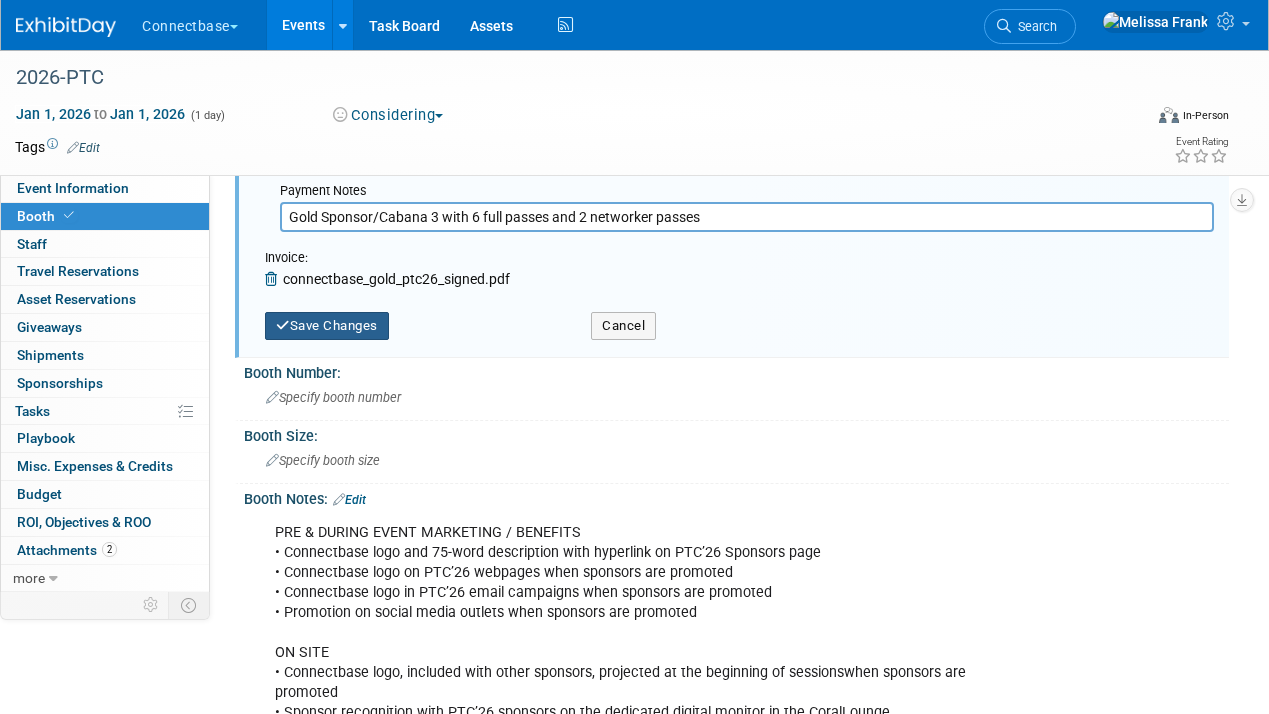 click on "Save Changes" at bounding box center (327, 326) 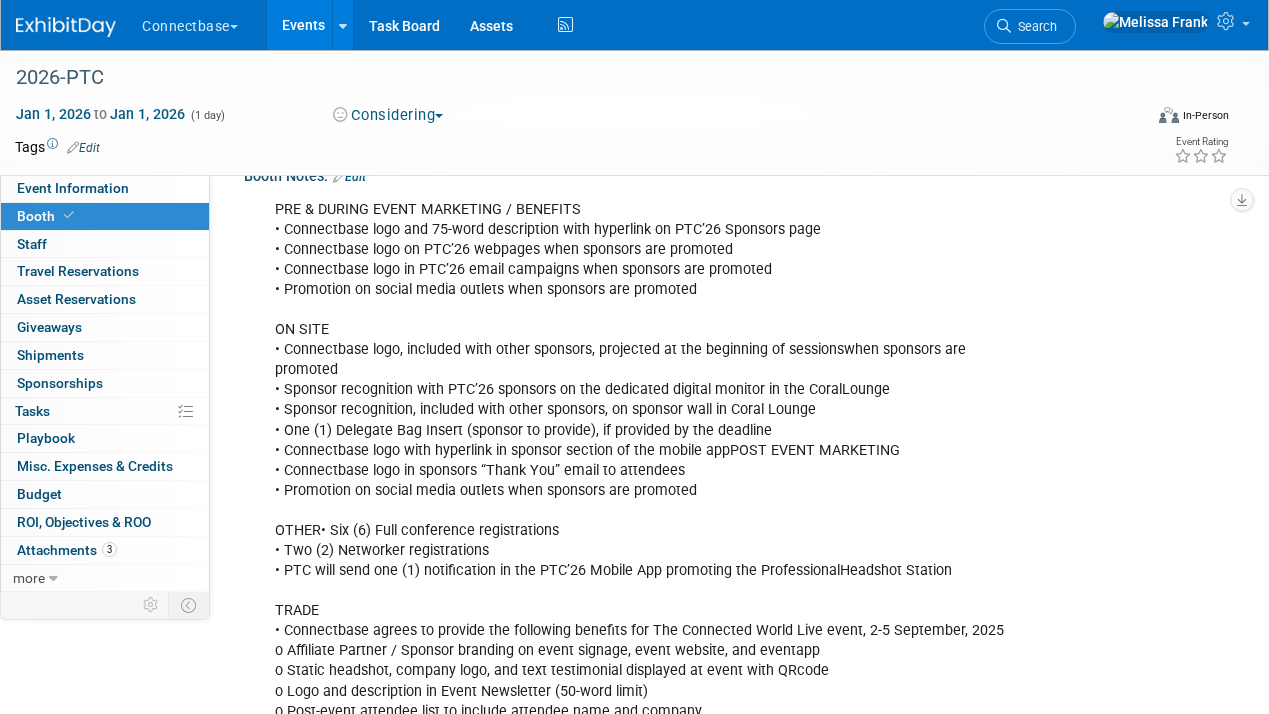click on "Events" at bounding box center [303, 25] 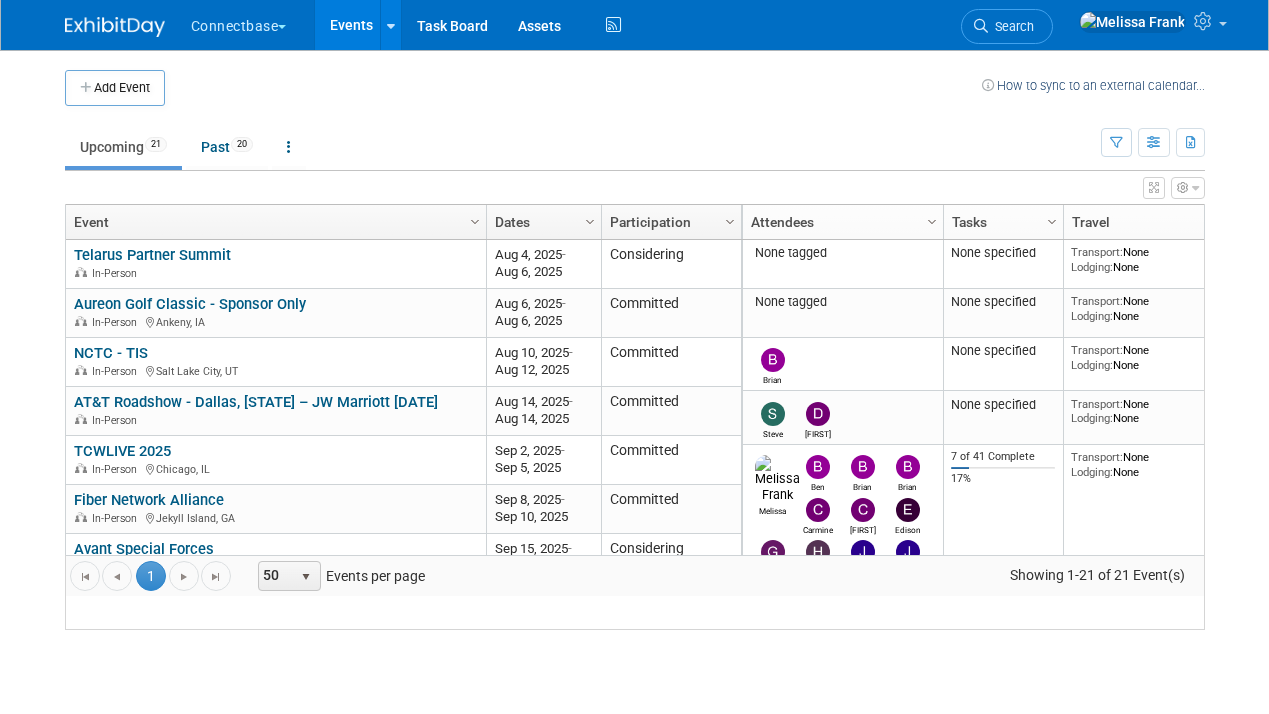scroll, scrollTop: 0, scrollLeft: 0, axis: both 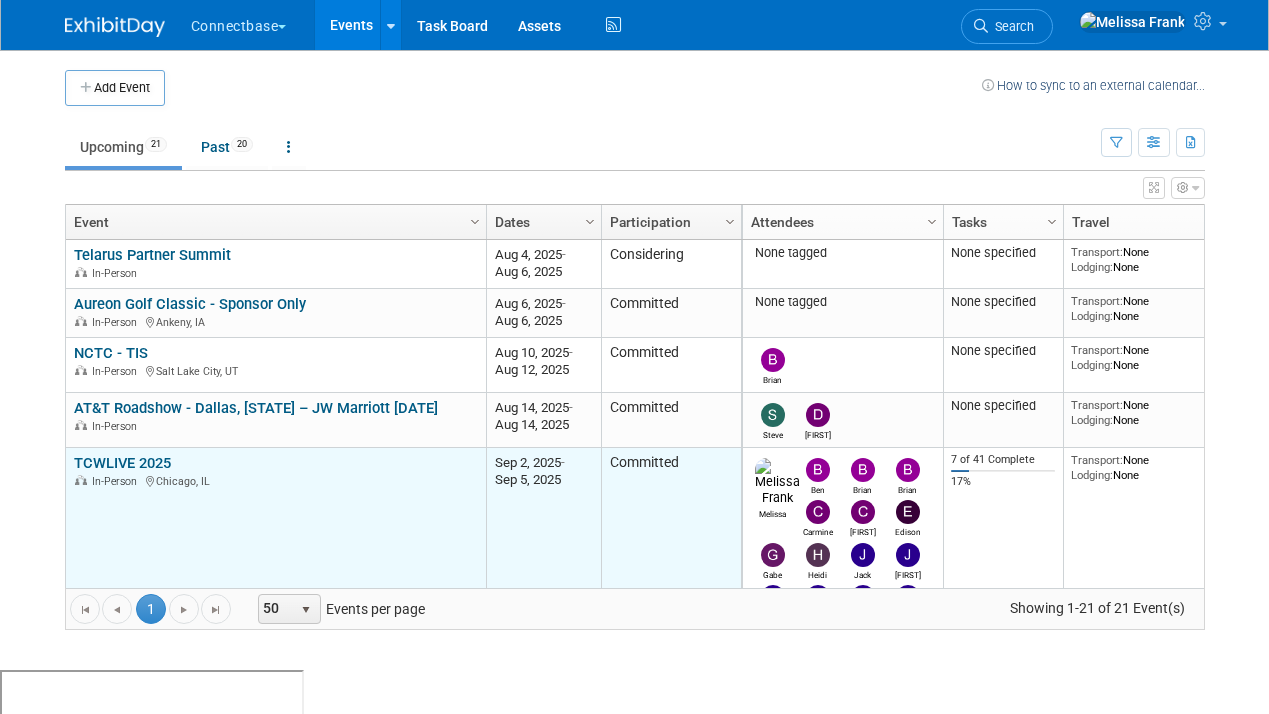 click on "TCWLIVE 2025" at bounding box center (122, 463) 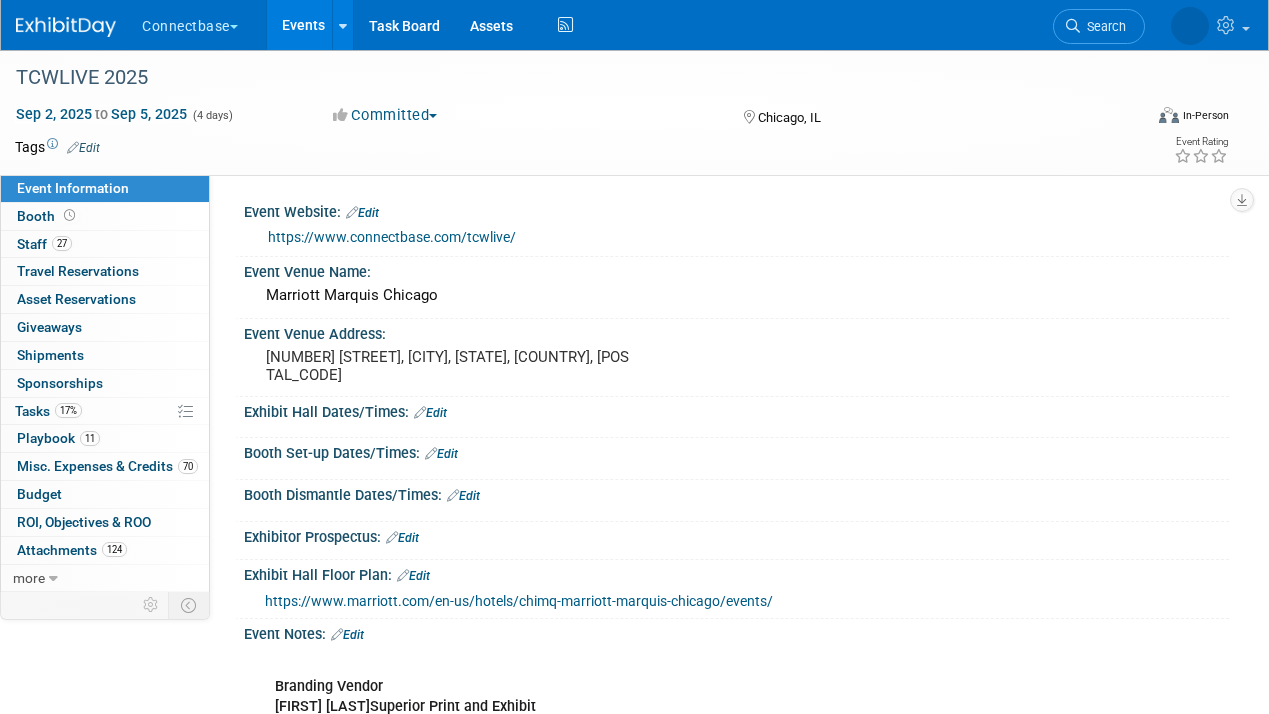 scroll, scrollTop: 0, scrollLeft: 0, axis: both 